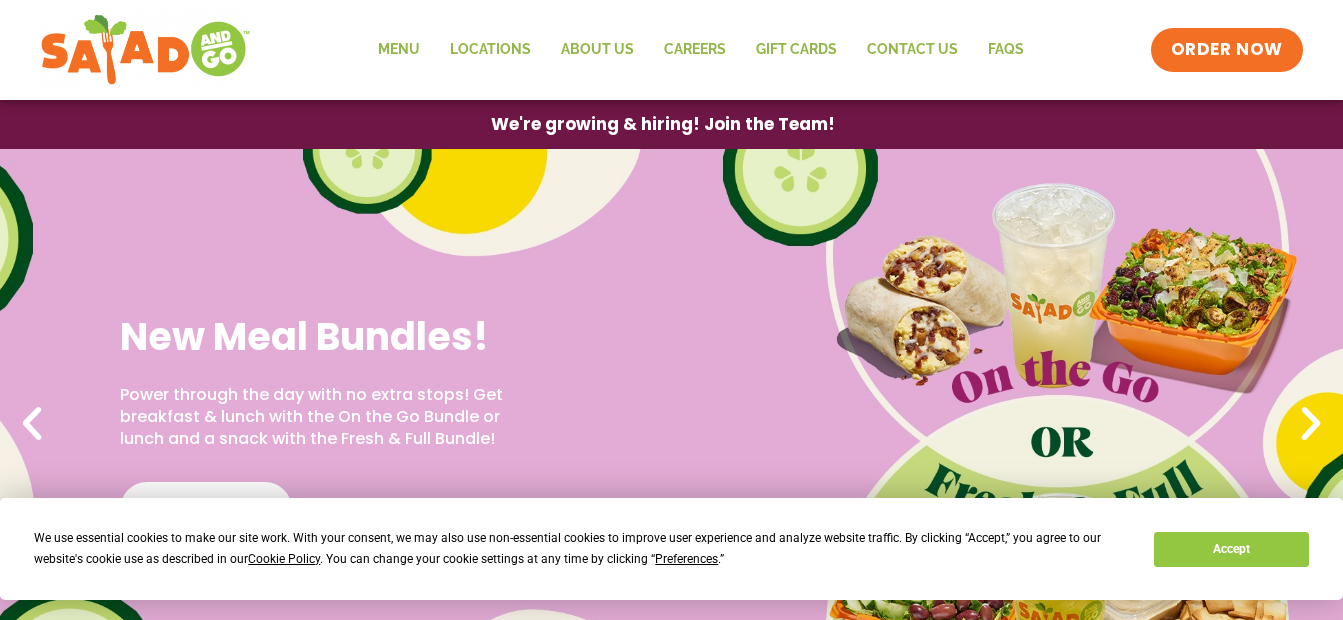 scroll, scrollTop: 0, scrollLeft: 0, axis: both 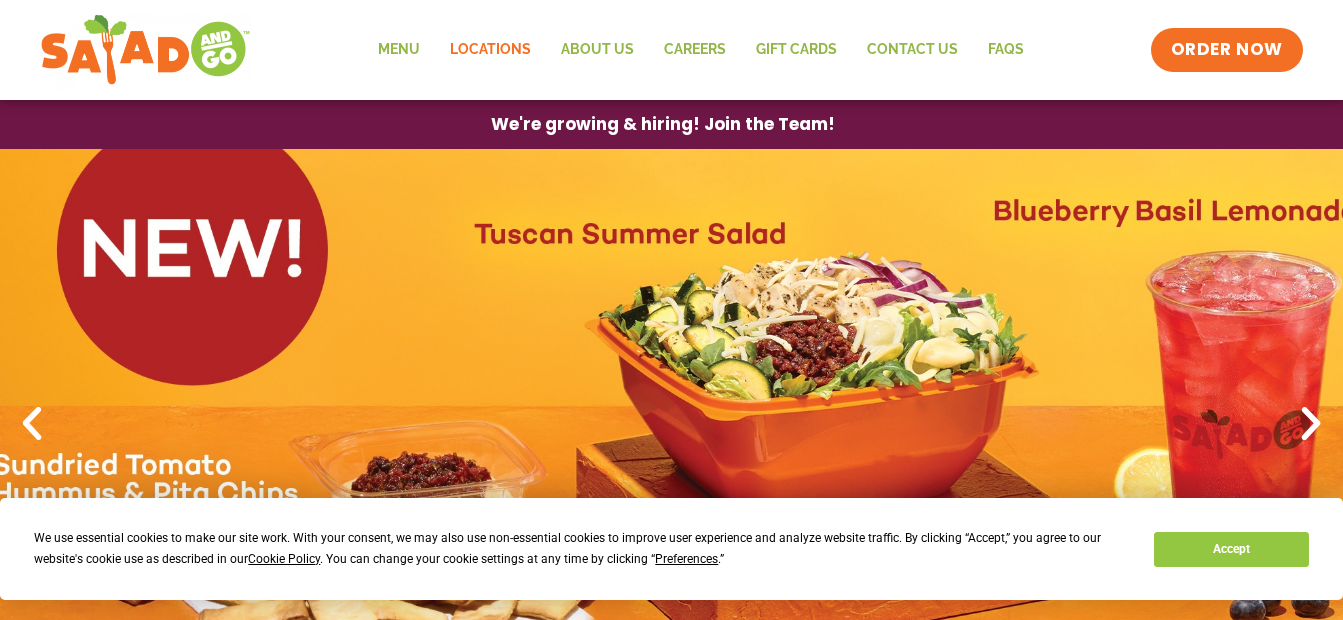 click on "Locations" 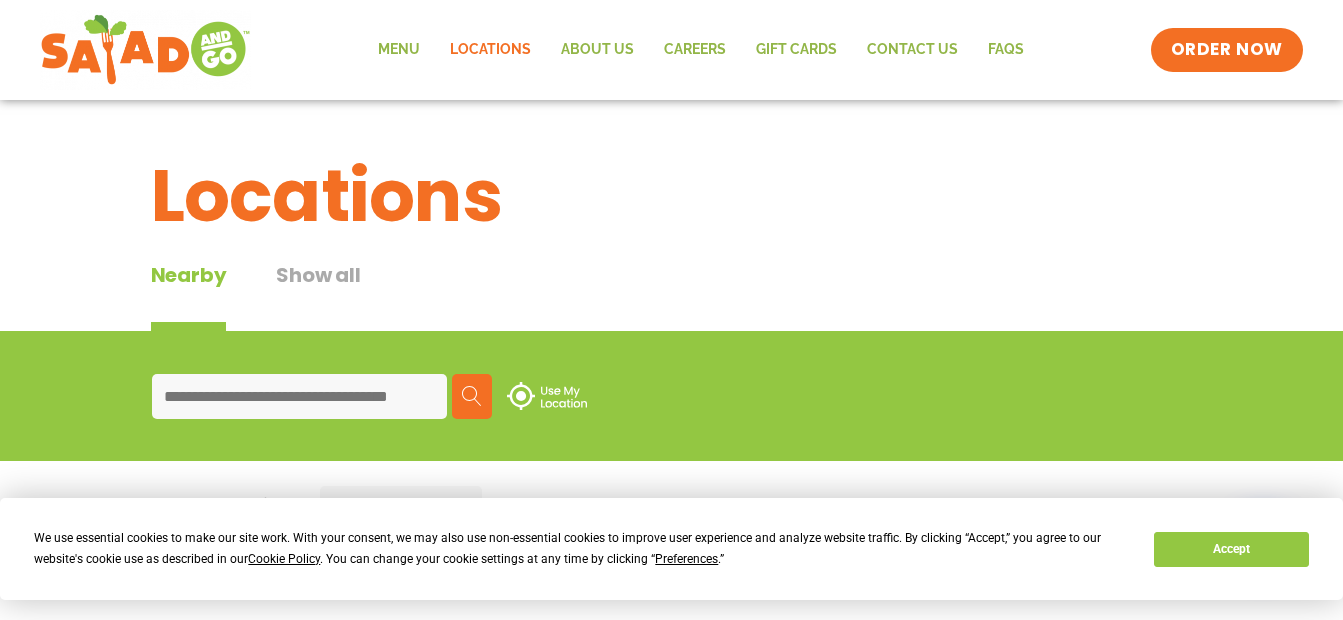 scroll, scrollTop: 0, scrollLeft: 0, axis: both 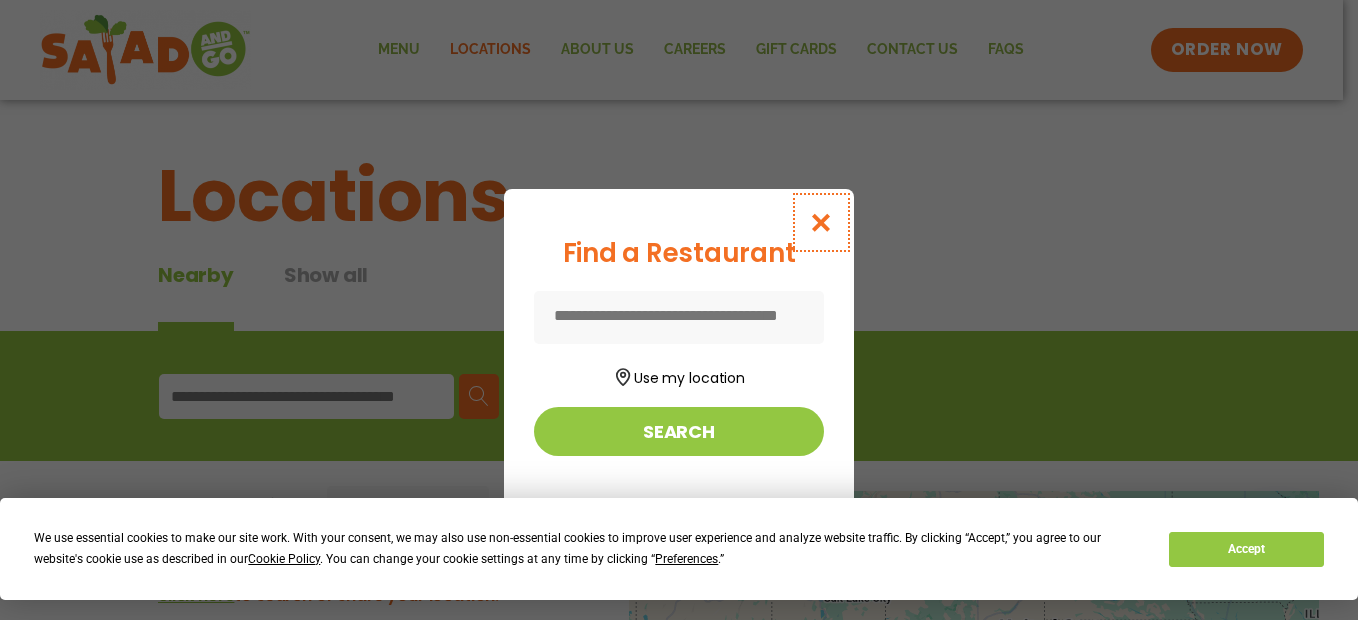 click at bounding box center (821, 222) 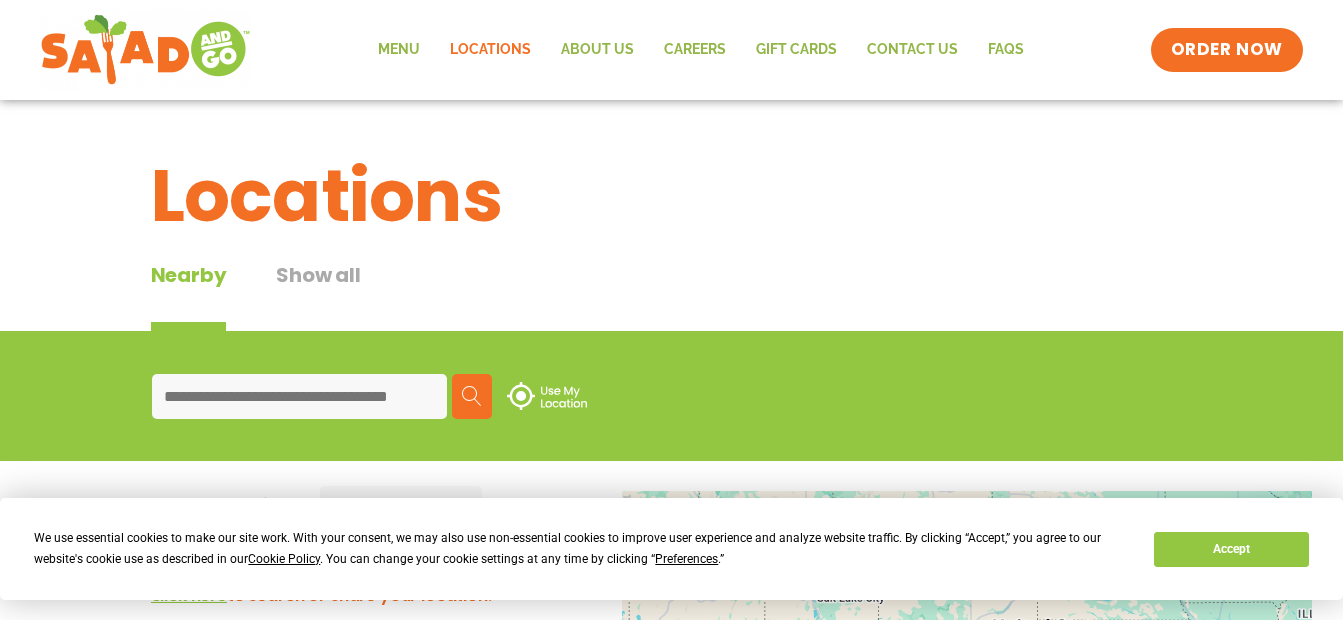 click on "Show all" at bounding box center [318, 295] 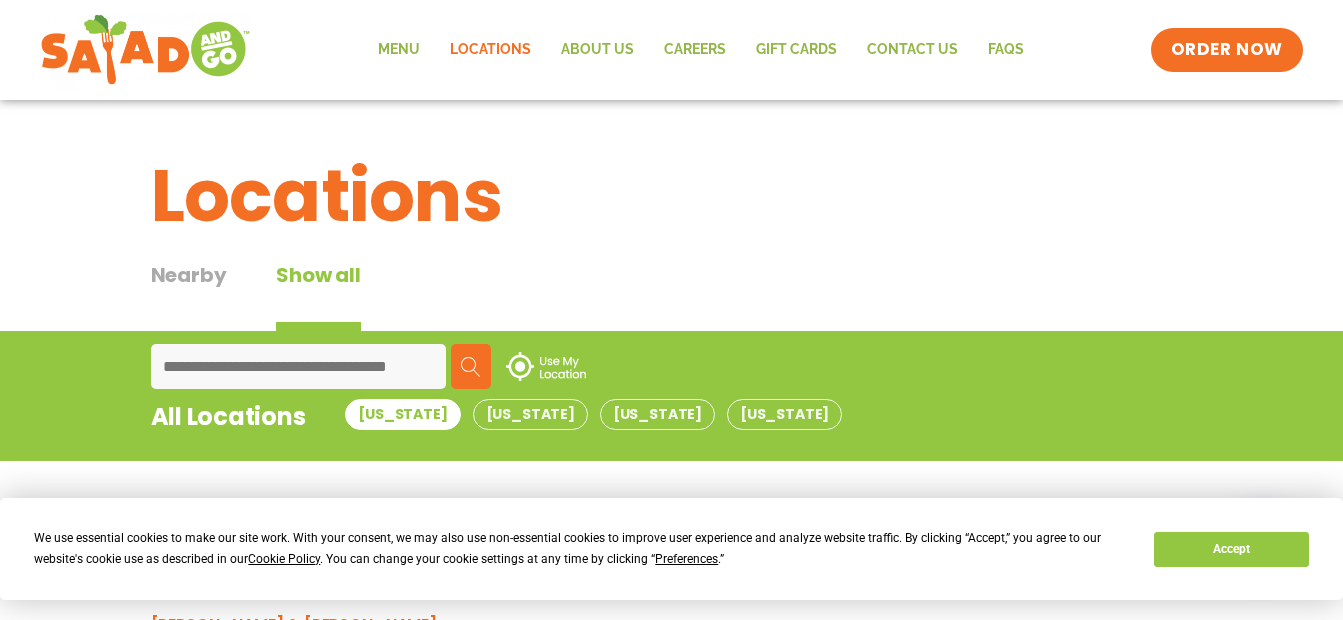 type 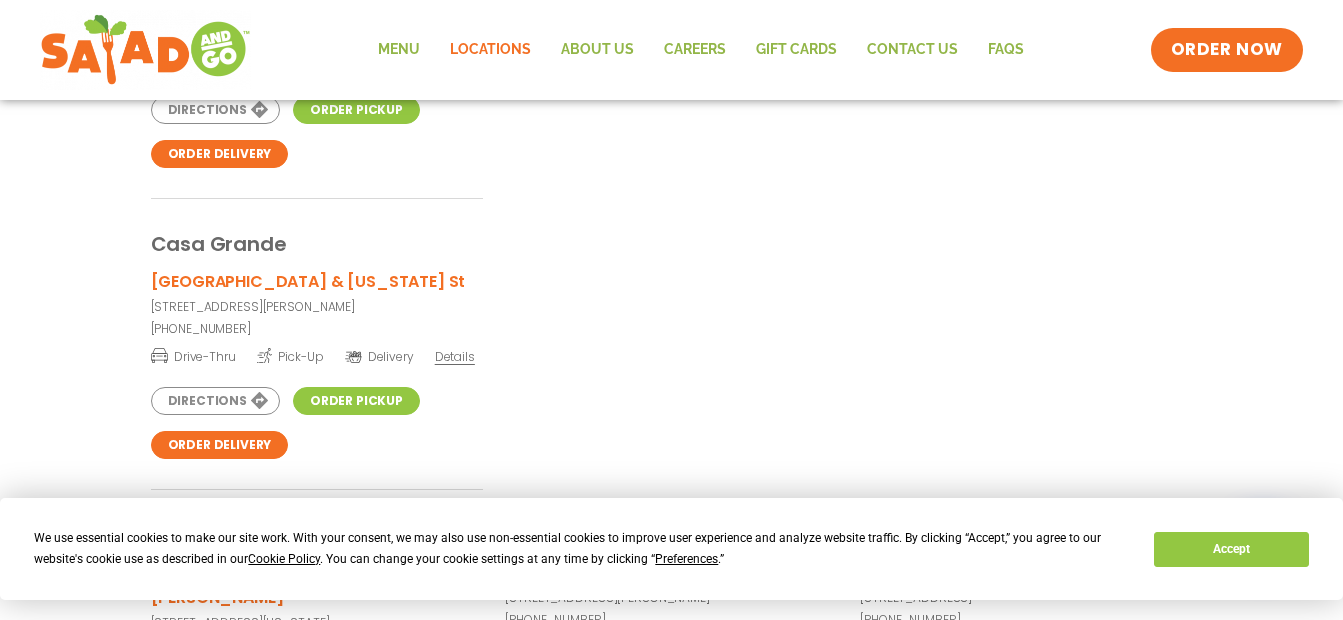 scroll, scrollTop: 640, scrollLeft: 0, axis: vertical 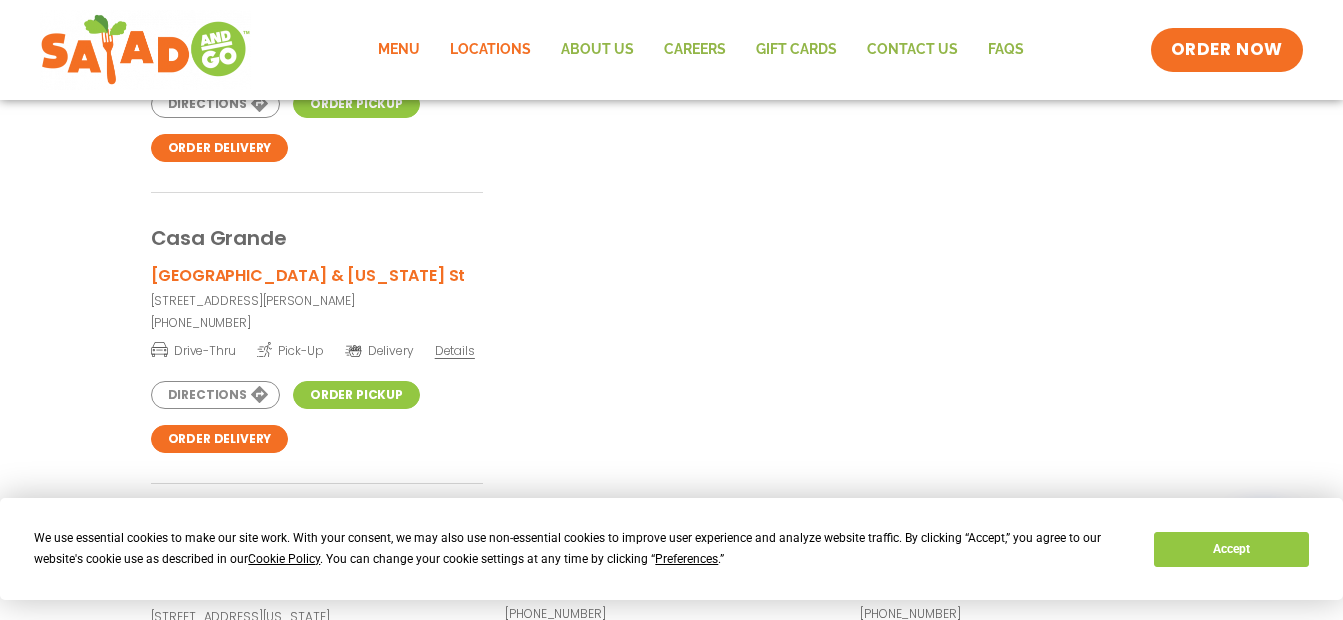 click on "Menu" 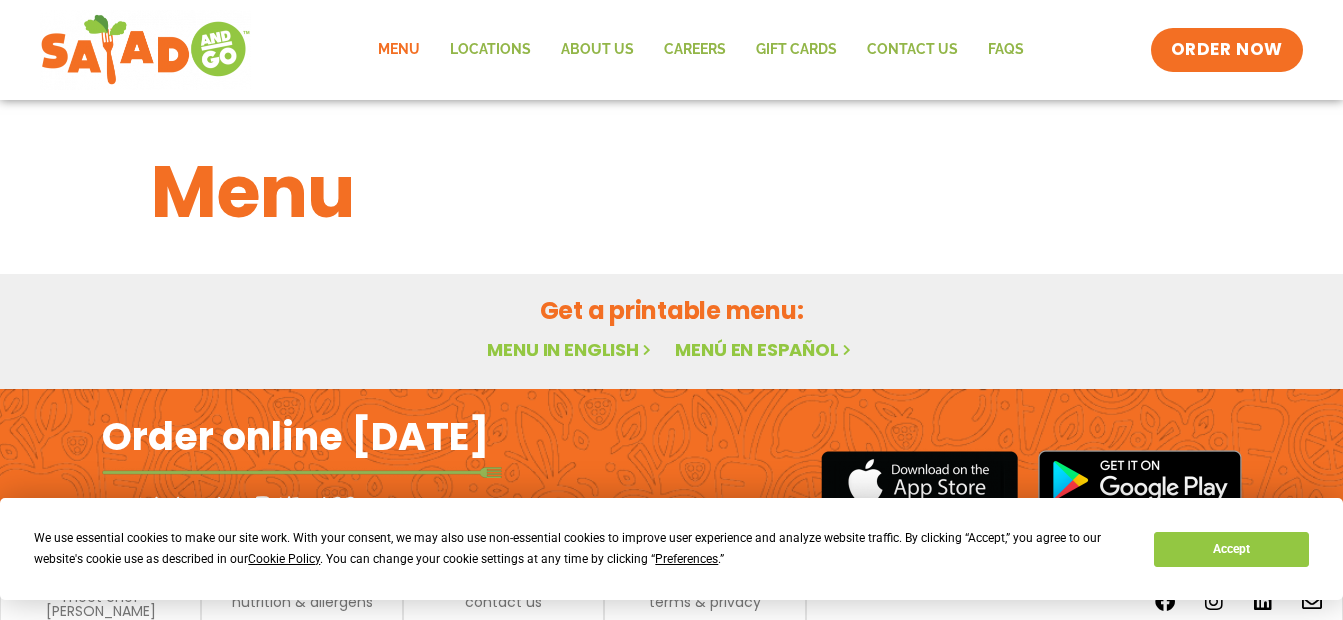 scroll, scrollTop: 0, scrollLeft: 0, axis: both 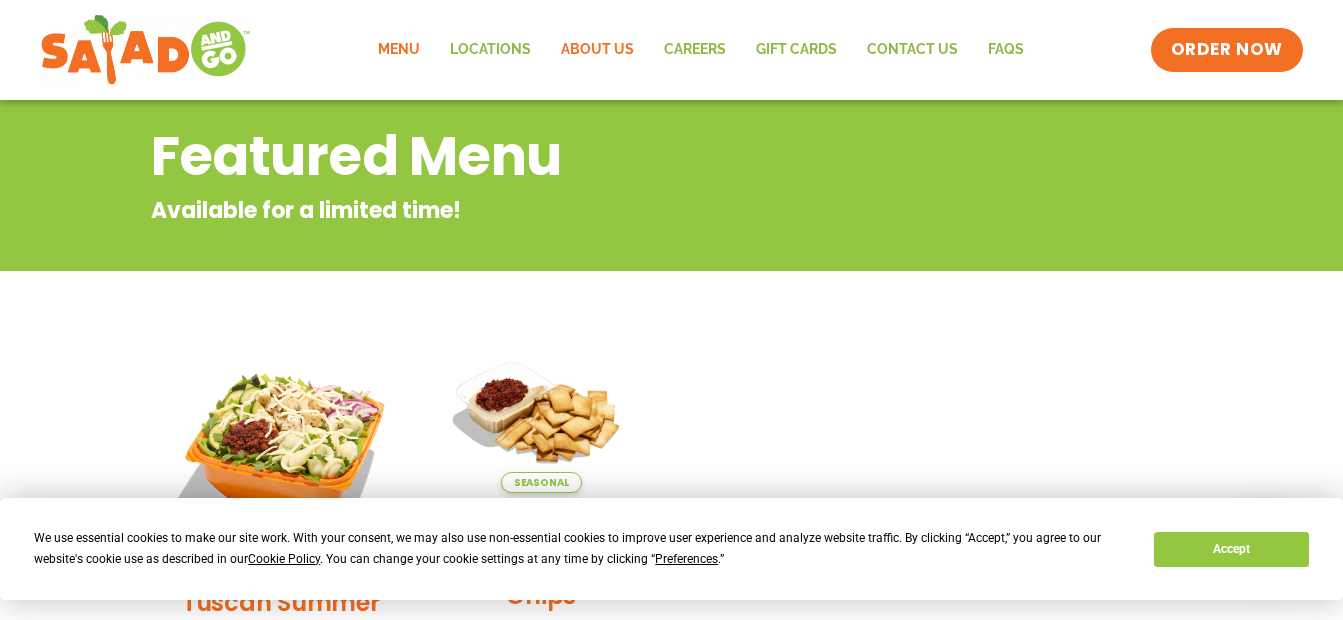 click on "About Us" 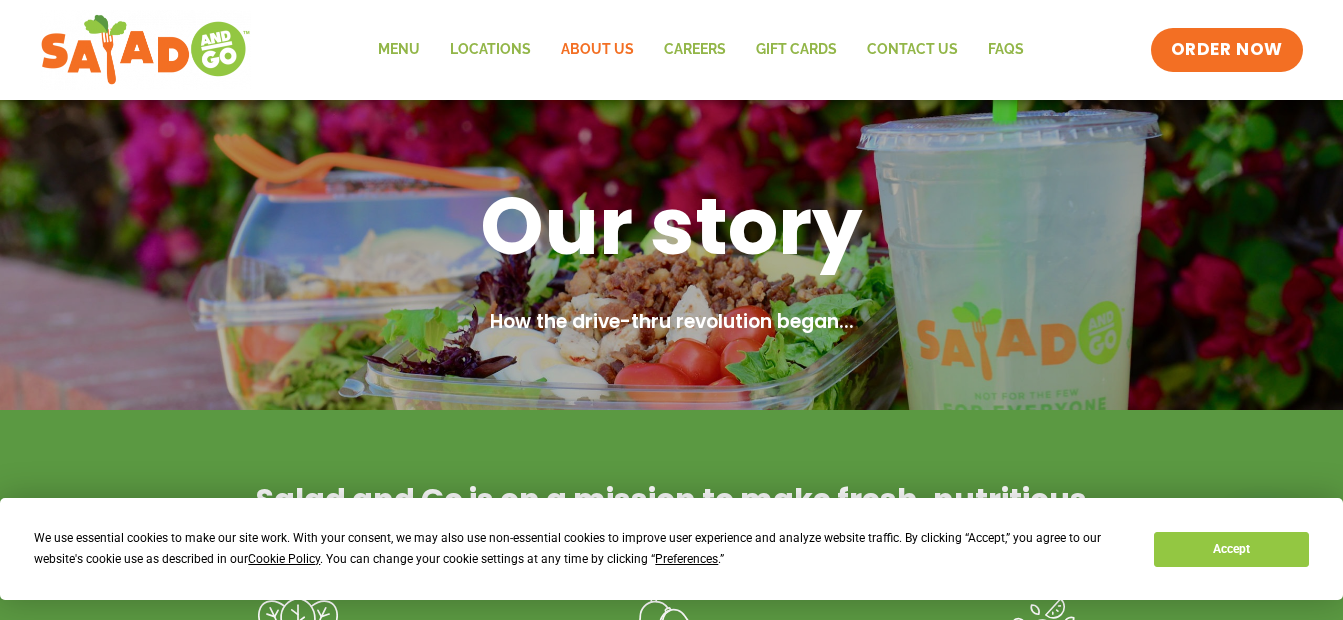 scroll, scrollTop: 0, scrollLeft: 0, axis: both 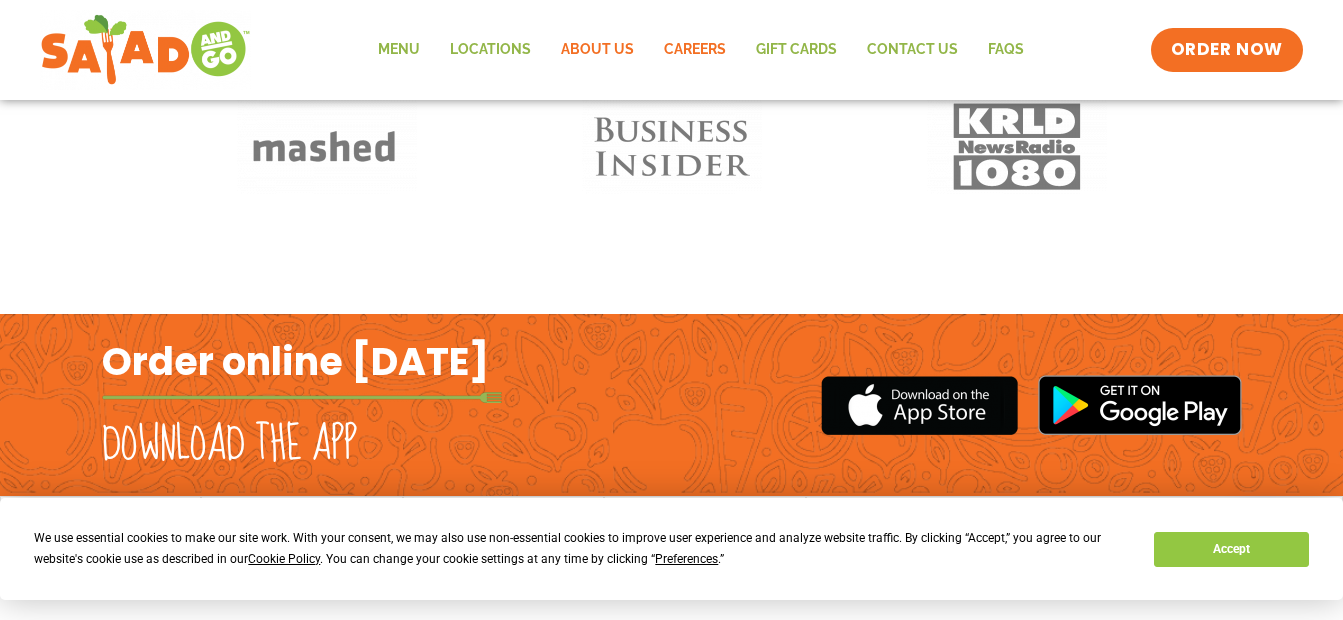 click on "Careers" 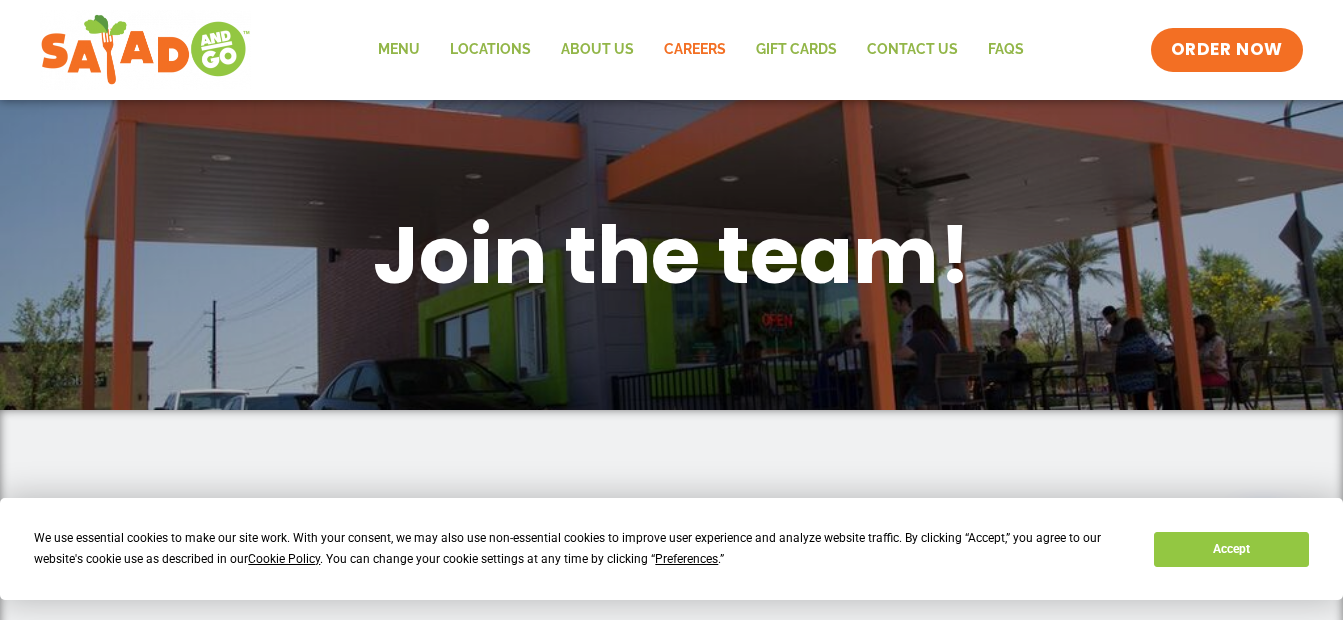 scroll, scrollTop: 0, scrollLeft: 0, axis: both 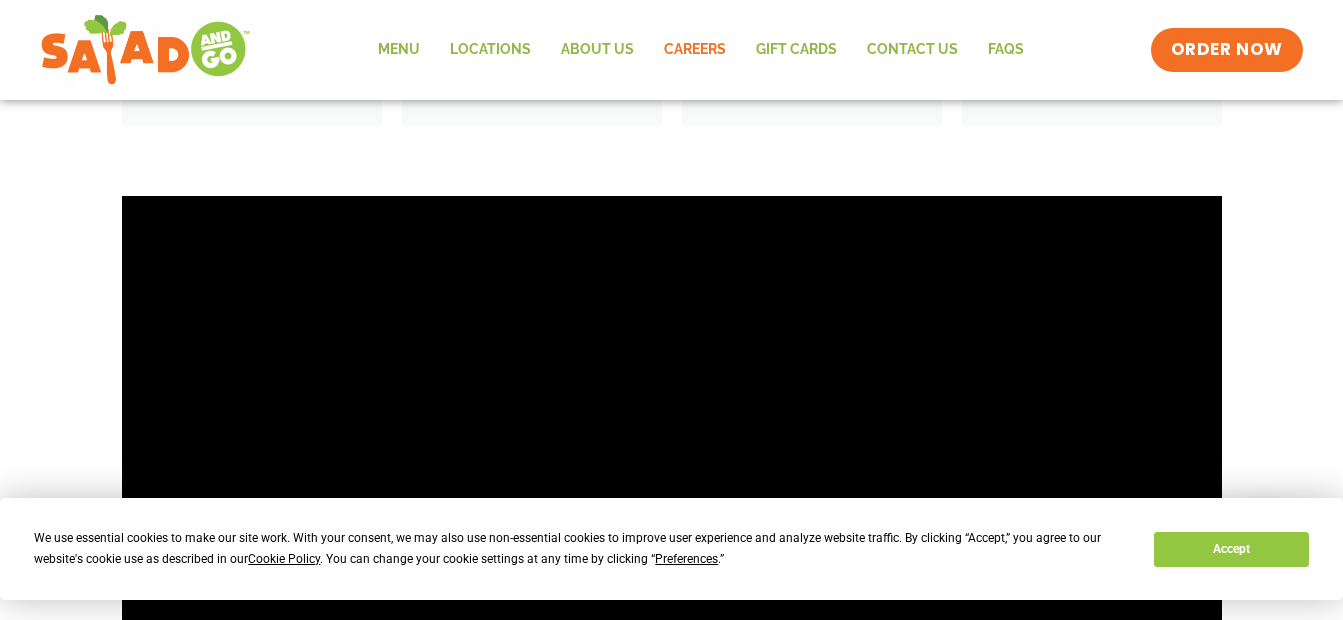 drag, startPoint x: 1341, startPoint y: 444, endPoint x: 1356, endPoint y: 437, distance: 16.552946 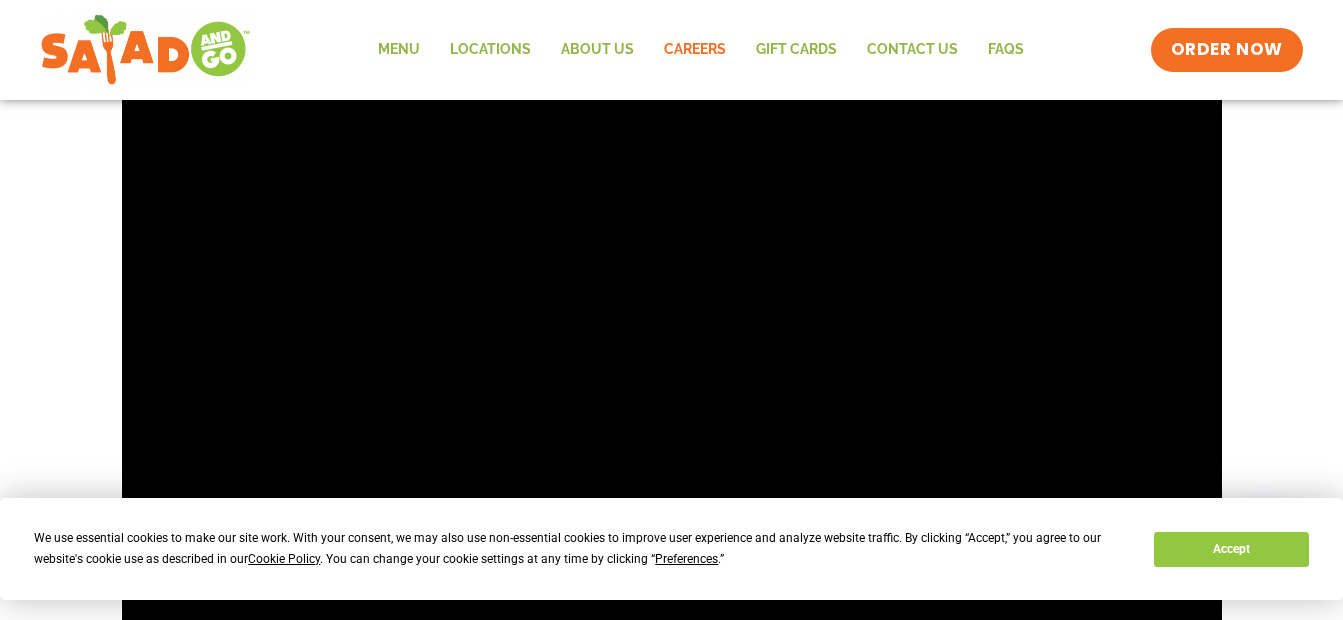 scroll, scrollTop: 2885, scrollLeft: 0, axis: vertical 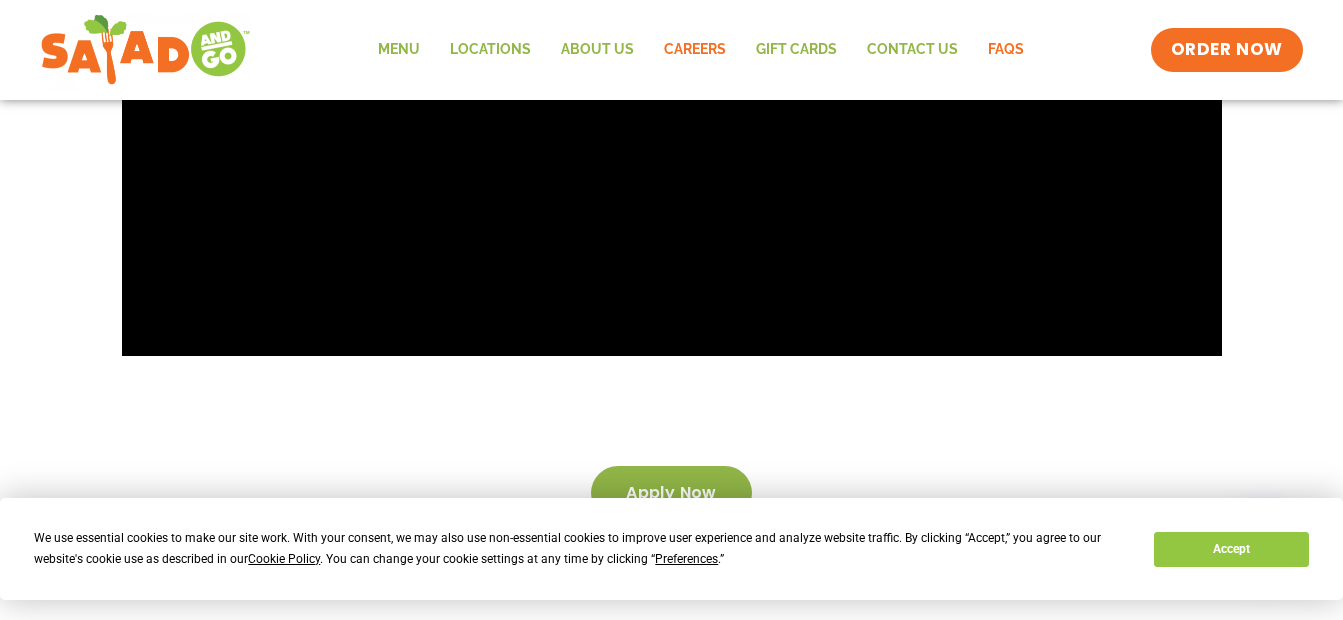 click on "FAQs" 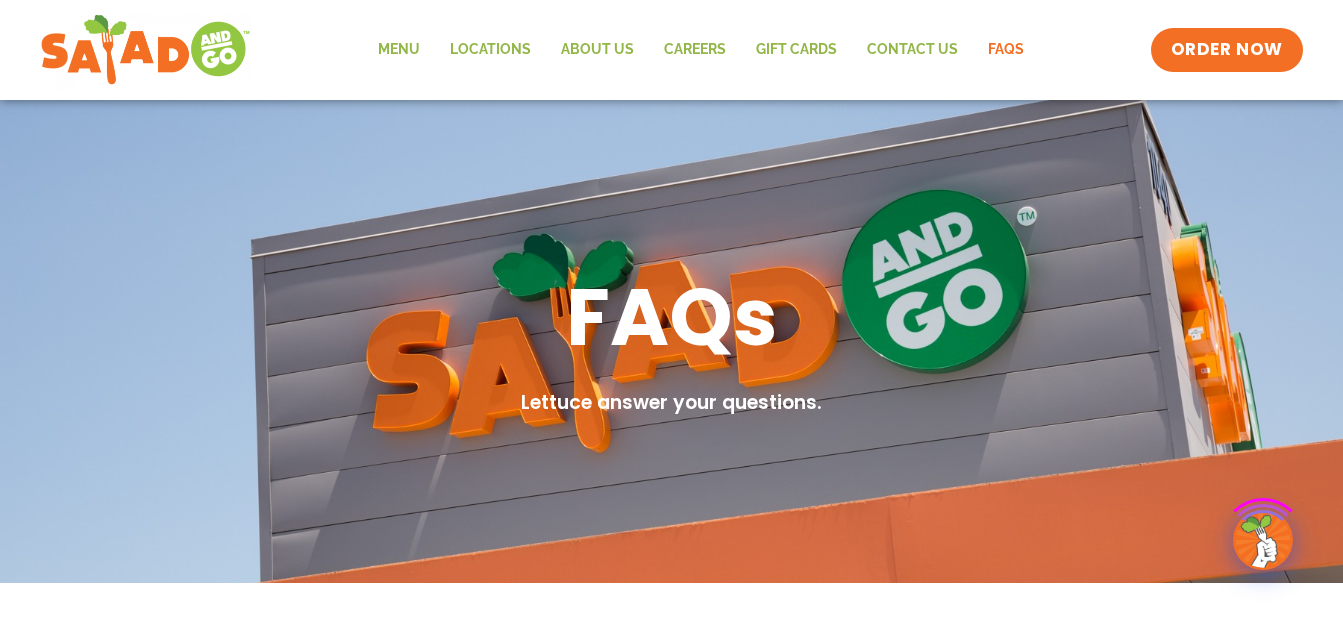 scroll, scrollTop: 0, scrollLeft: 0, axis: both 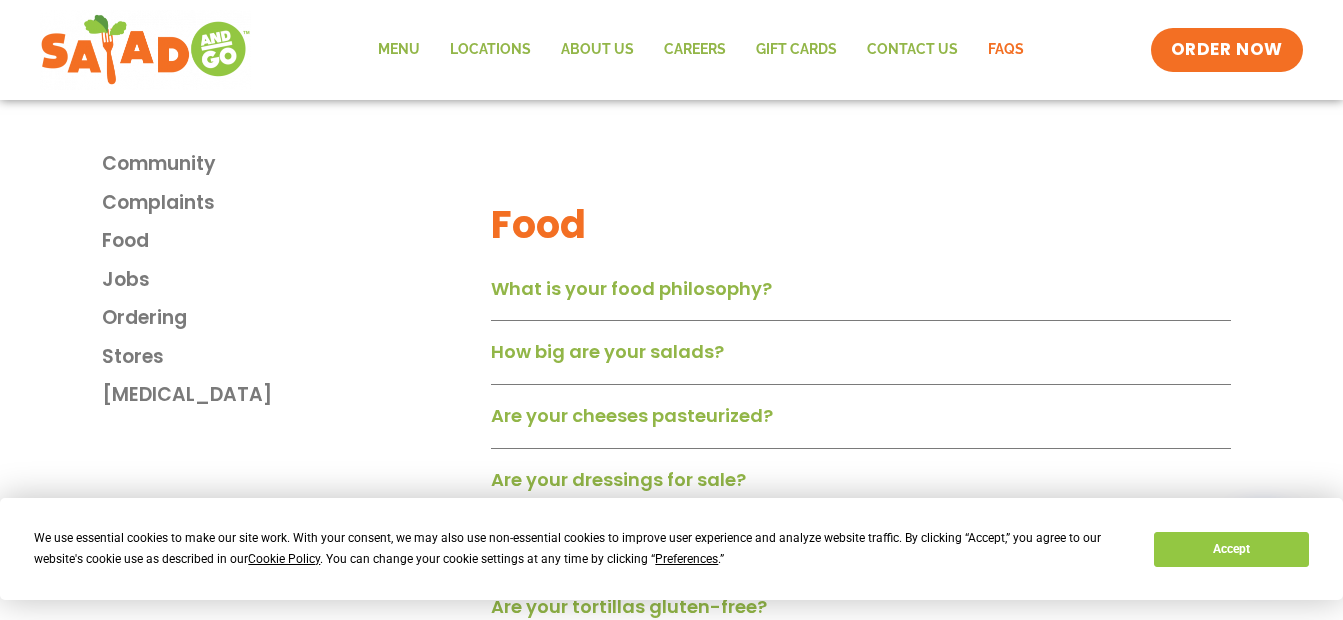 click on "What is your food philosophy?" at bounding box center (631, 288) 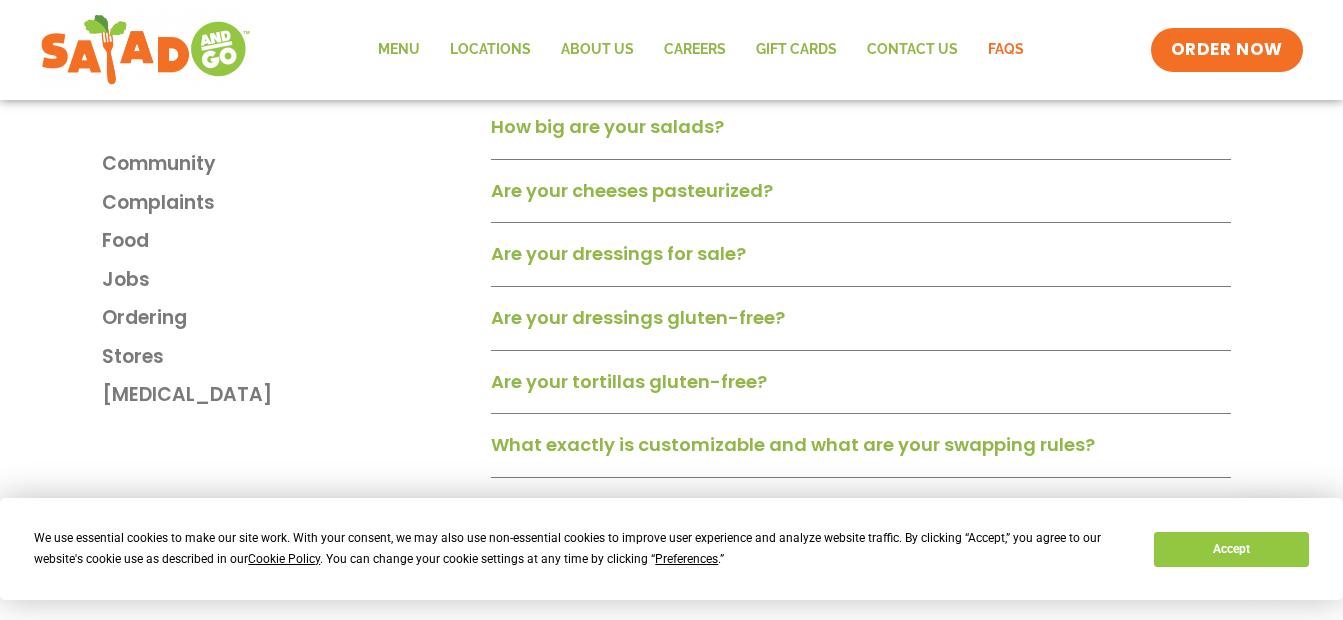 scroll, scrollTop: 1644, scrollLeft: 0, axis: vertical 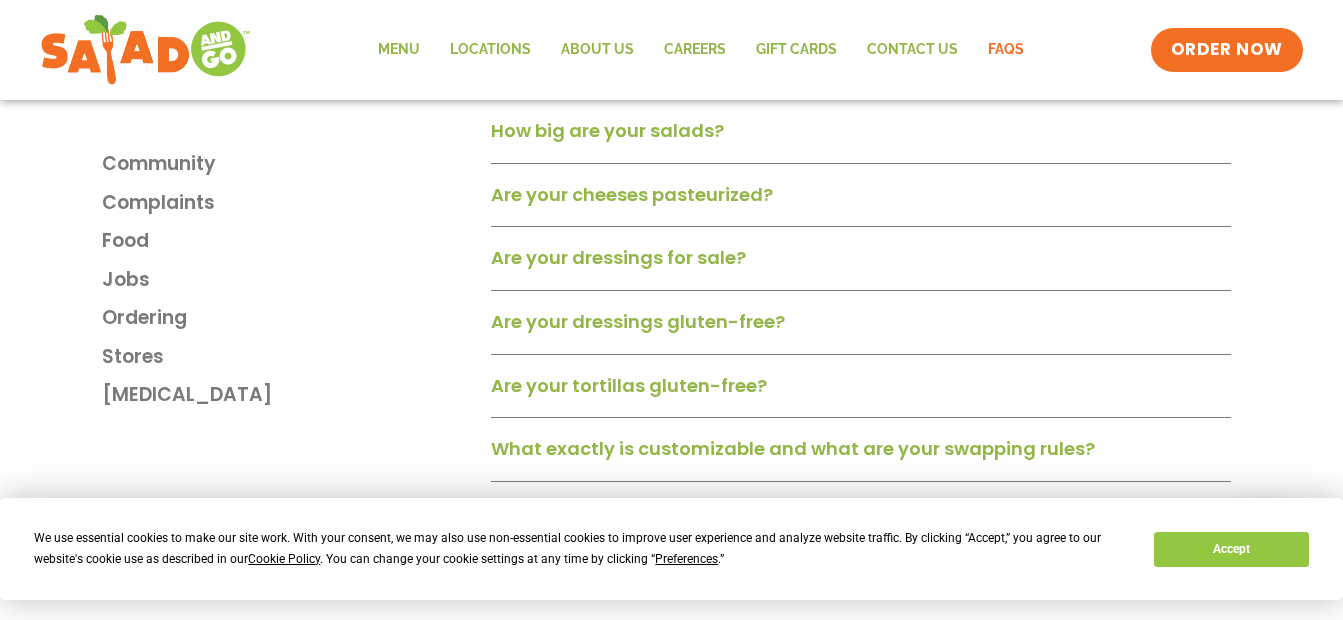 click on "How big are your salads?" at bounding box center (607, 130) 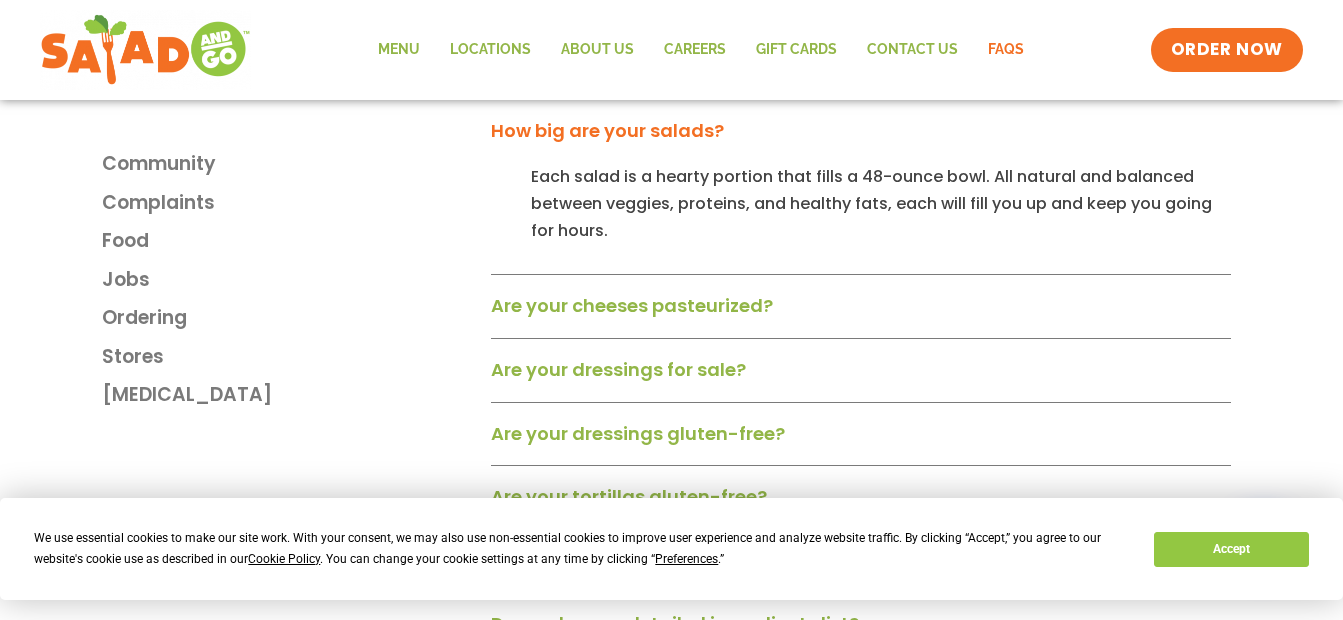 click on "How big are your salads?" at bounding box center (607, 130) 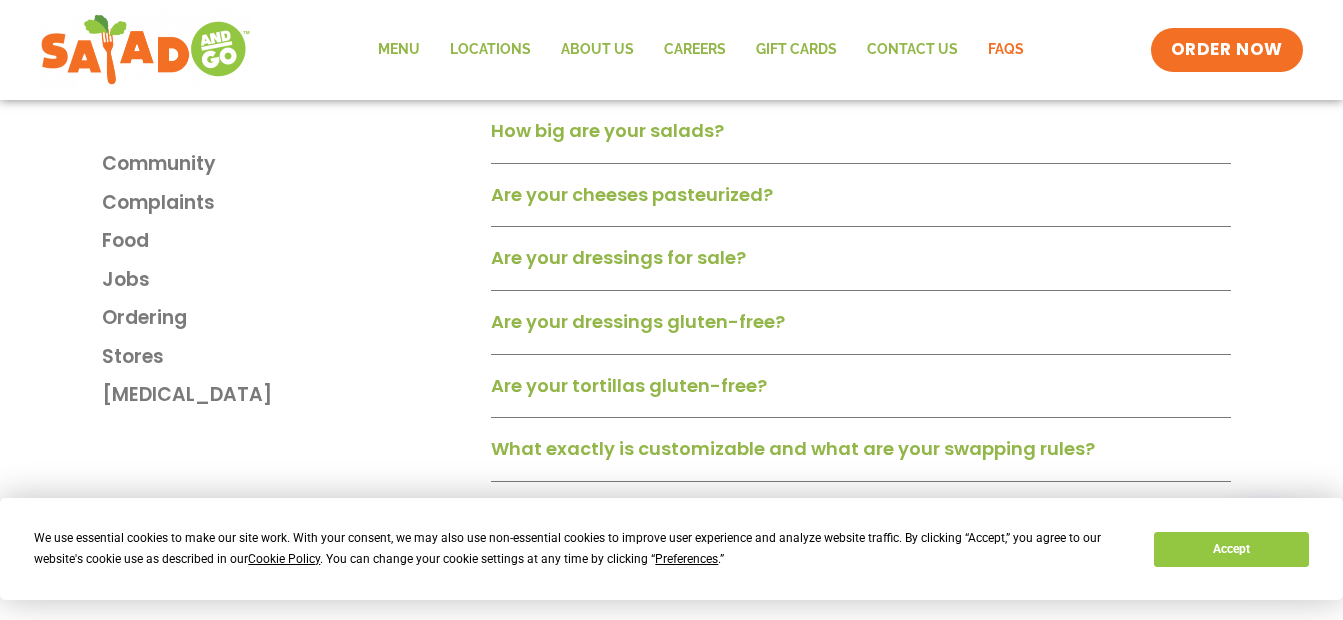 click on "How big are your salads?" at bounding box center (607, 130) 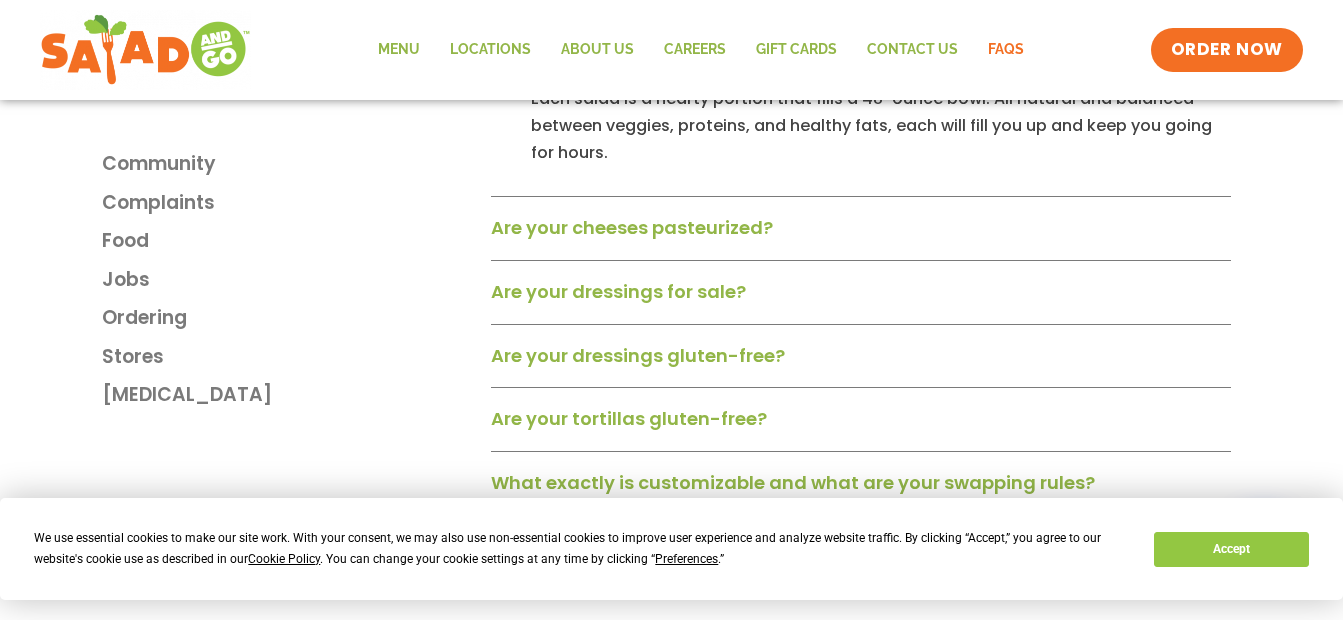 scroll, scrollTop: 1724, scrollLeft: 0, axis: vertical 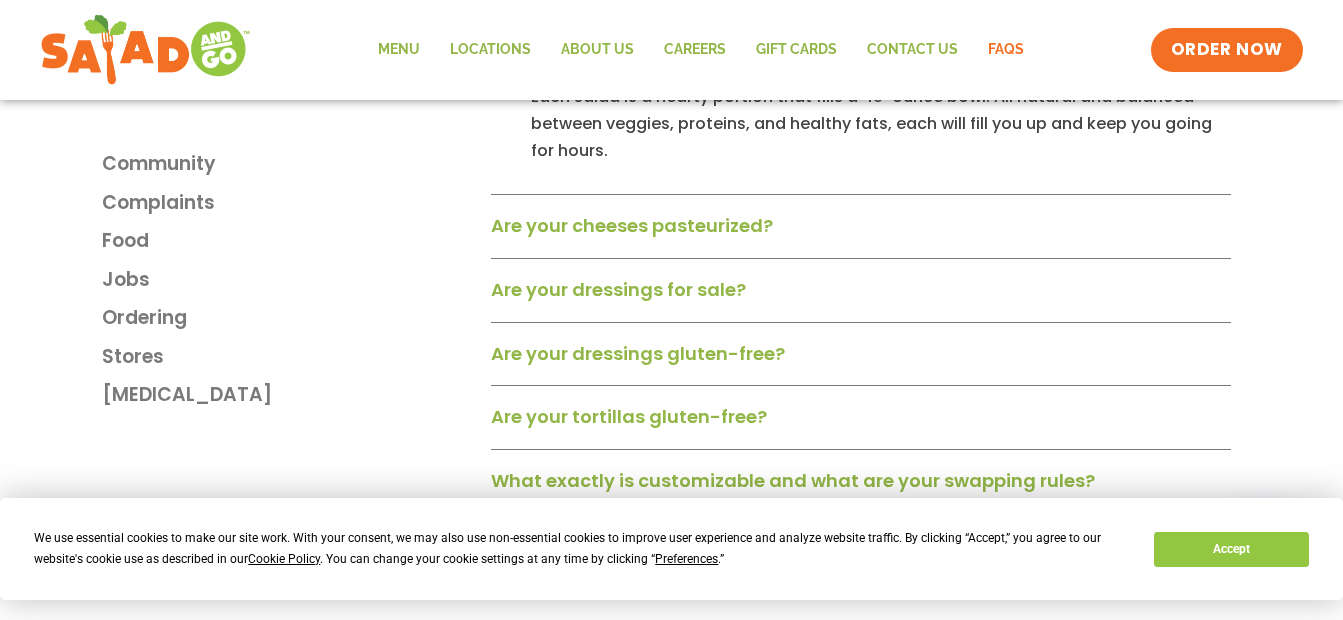 click on "Are your cheeses pasteurized?" at bounding box center [632, 225] 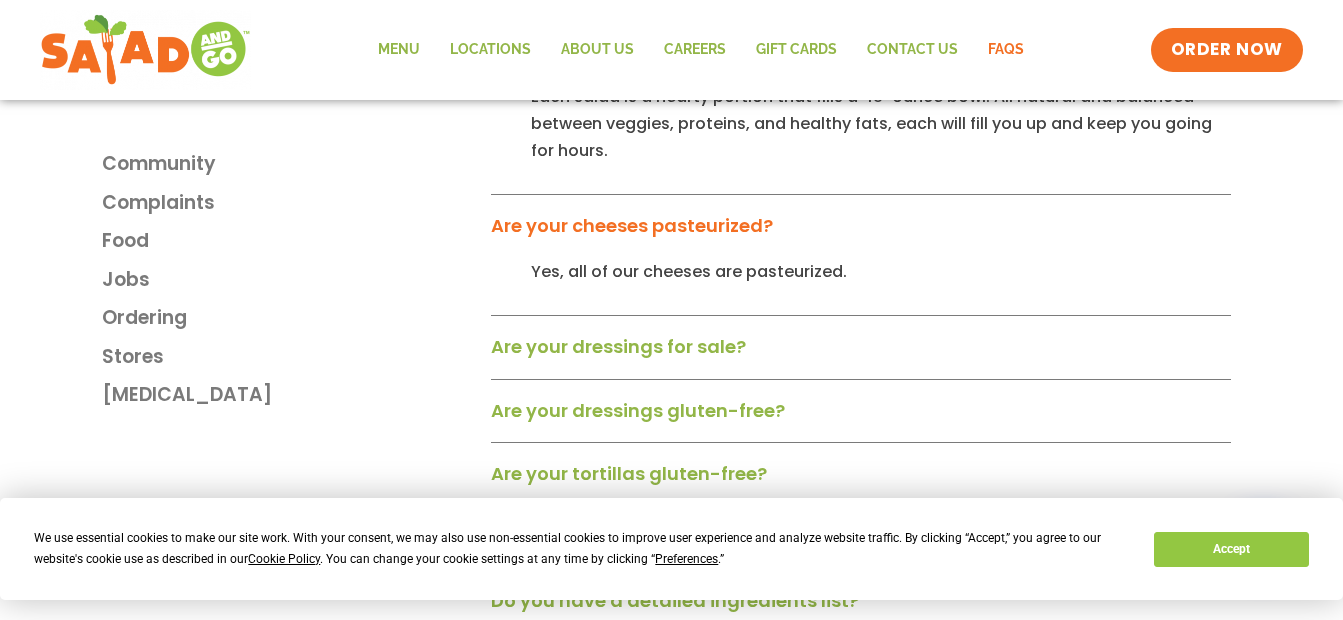 click on "Are your dressings for sale?" at bounding box center (618, 346) 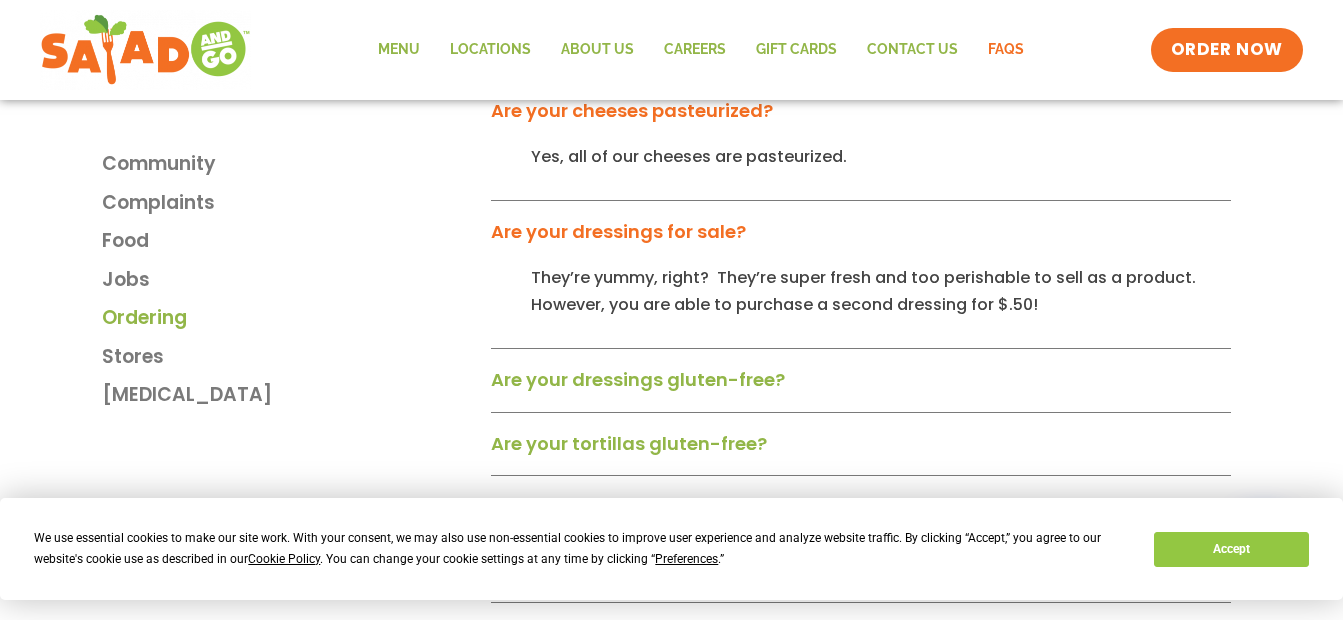 scroll, scrollTop: 2004, scrollLeft: 0, axis: vertical 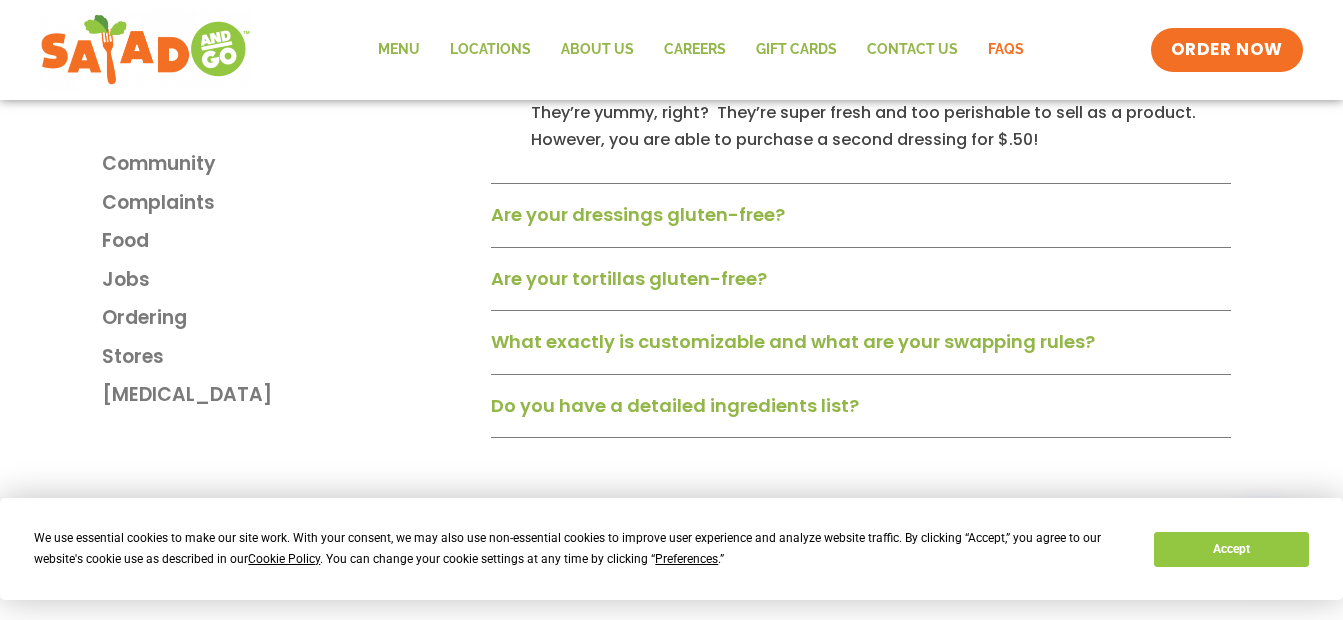 click on "What exactly is customizable and what are your swapping rules?" at bounding box center (793, 341) 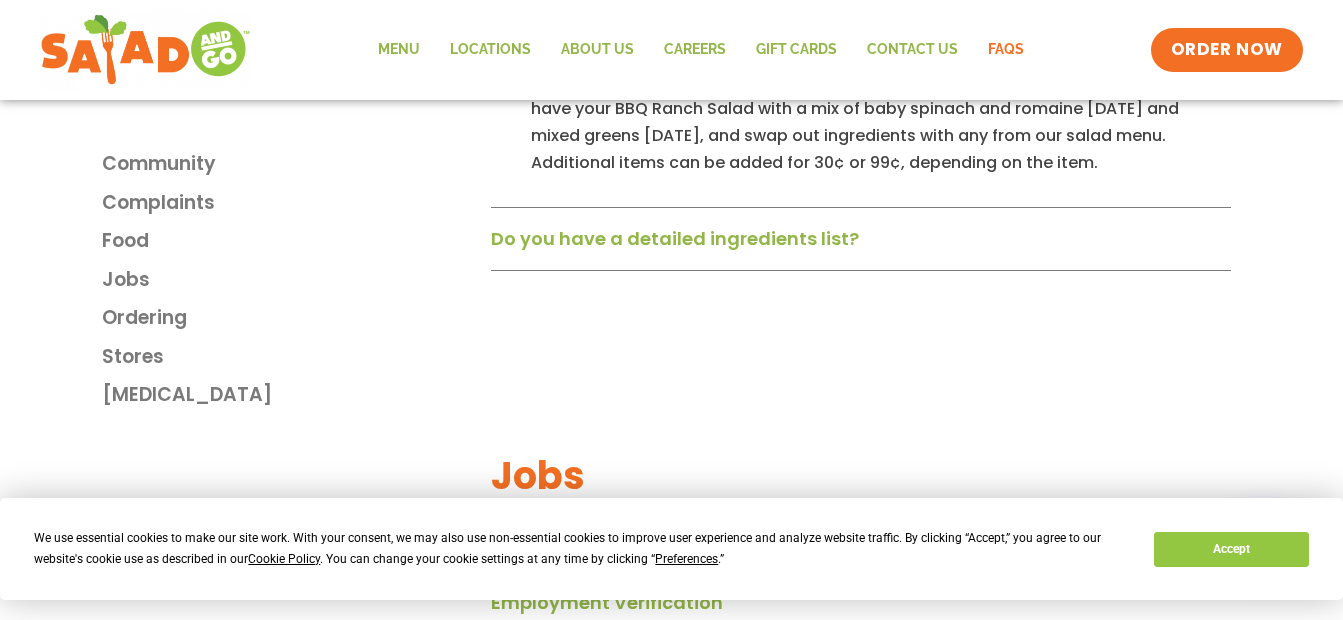 scroll, scrollTop: 2324, scrollLeft: 0, axis: vertical 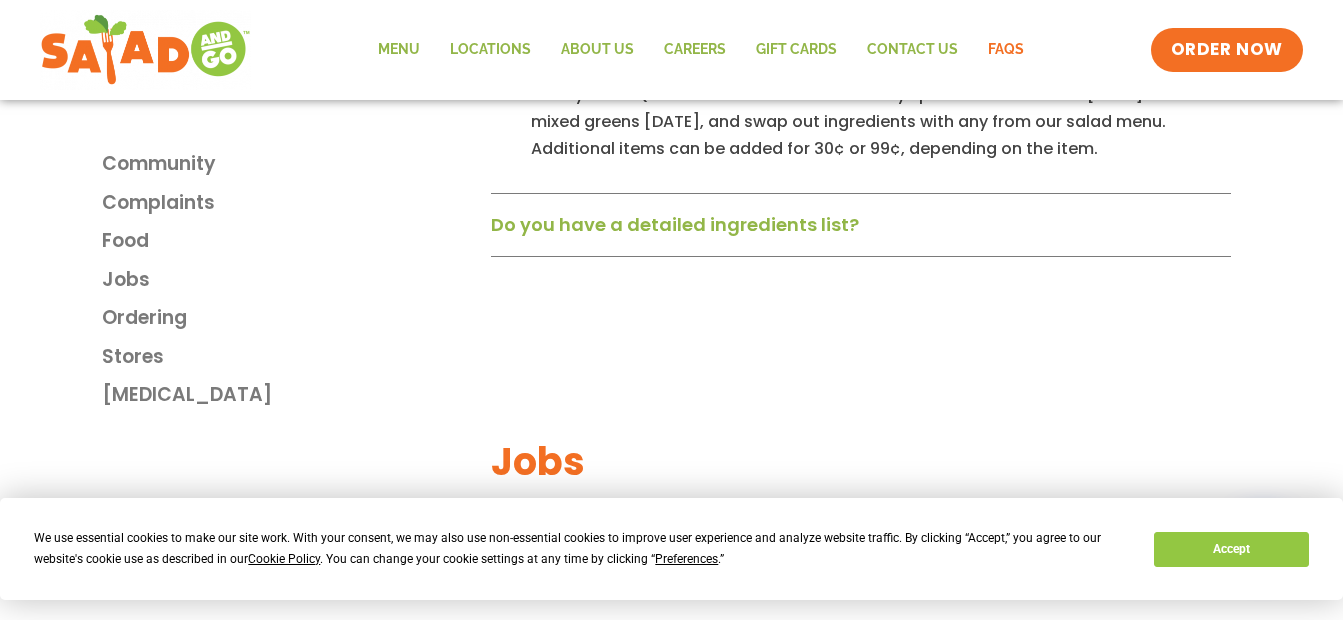click on "Do you have a detailed ingredients list?" at bounding box center [675, 224] 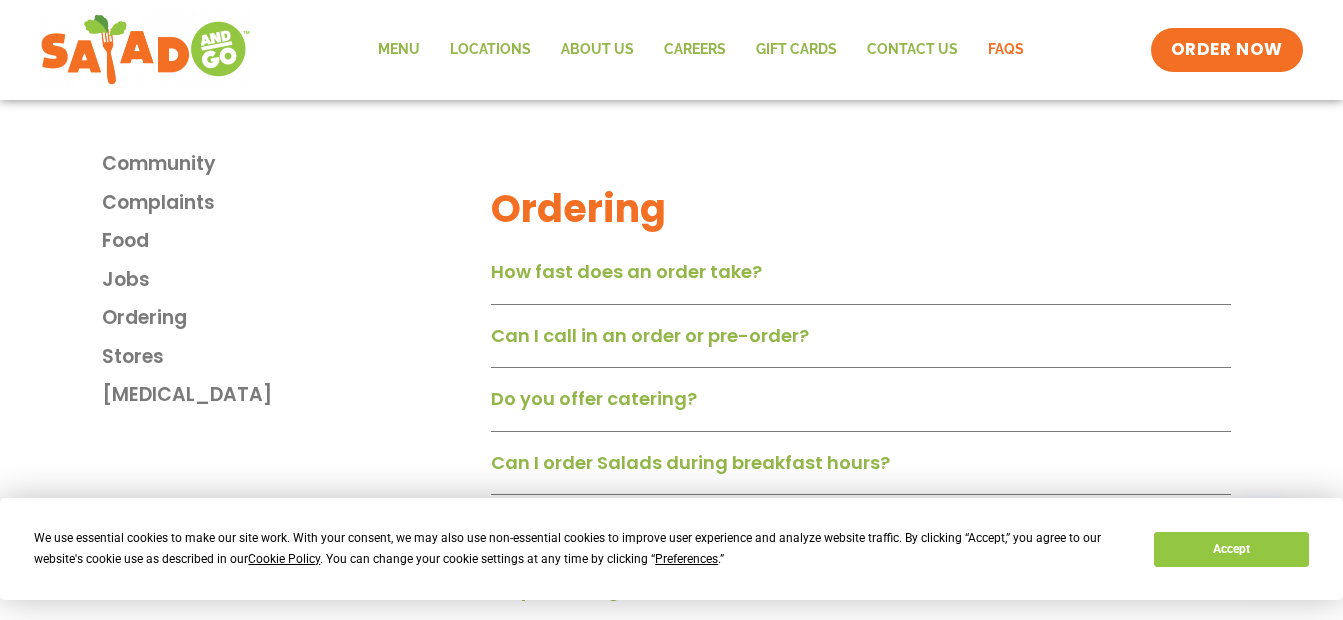 scroll, scrollTop: 3084, scrollLeft: 0, axis: vertical 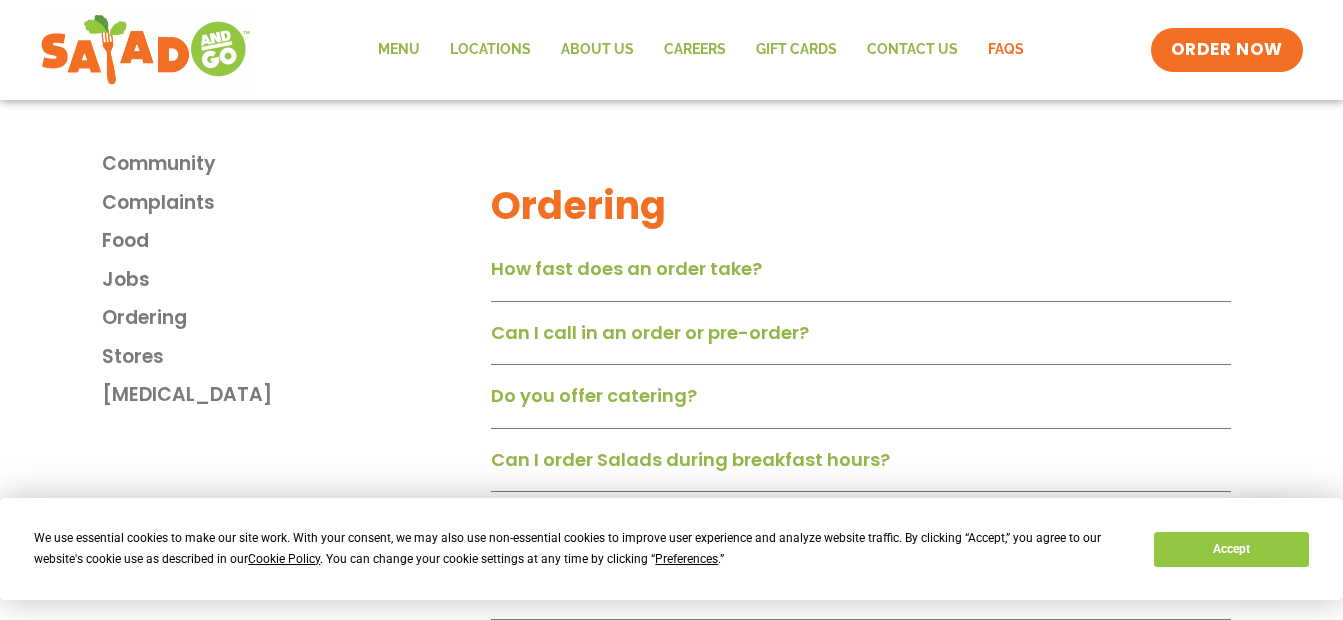click on "How fast does an order take?" at bounding box center (626, 268) 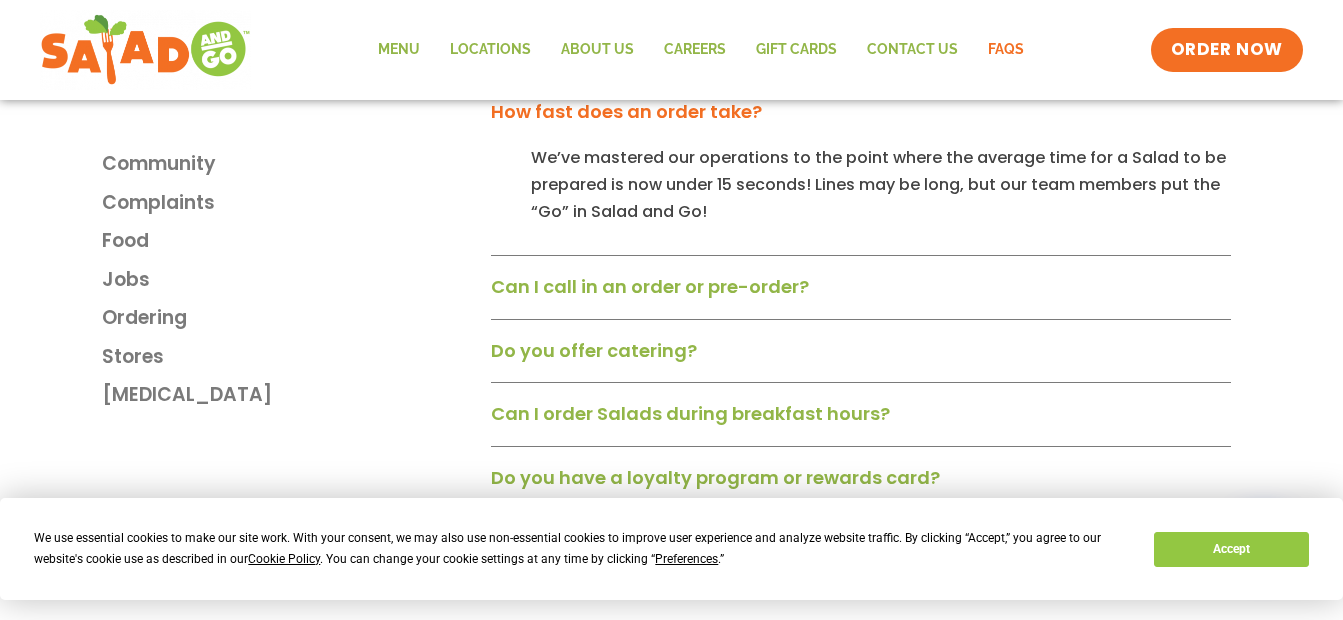 scroll, scrollTop: 3244, scrollLeft: 0, axis: vertical 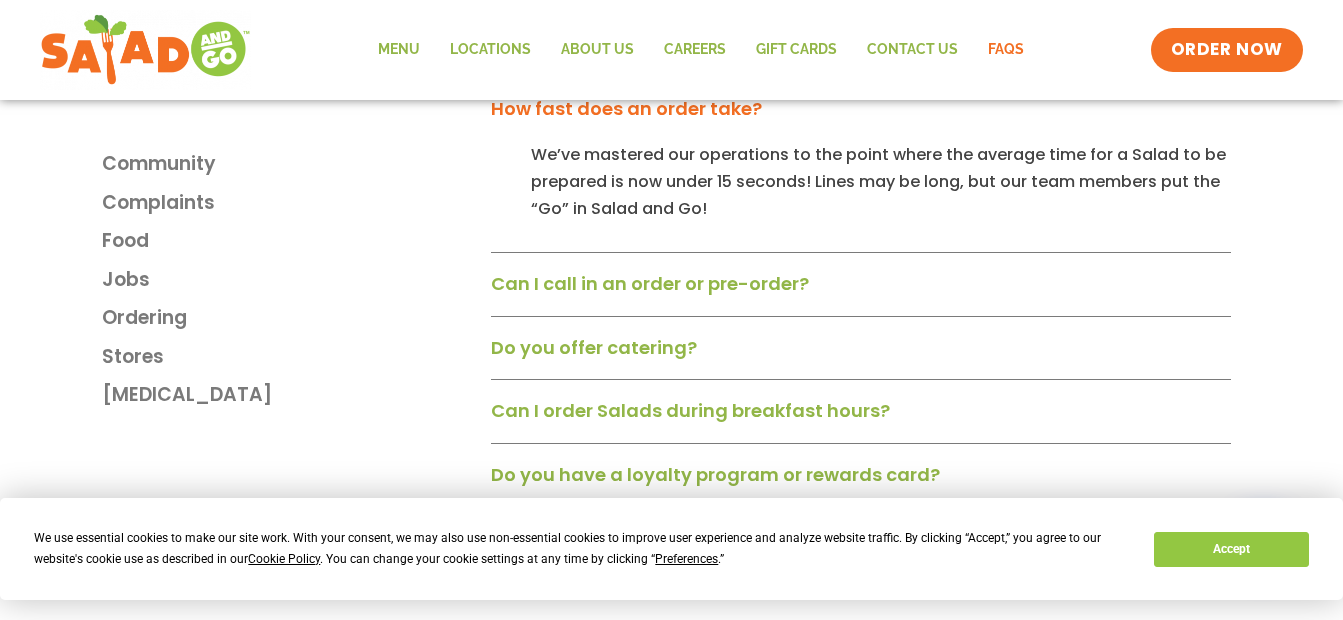 click on "Can I call in an order or pre-order?" at bounding box center [650, 283] 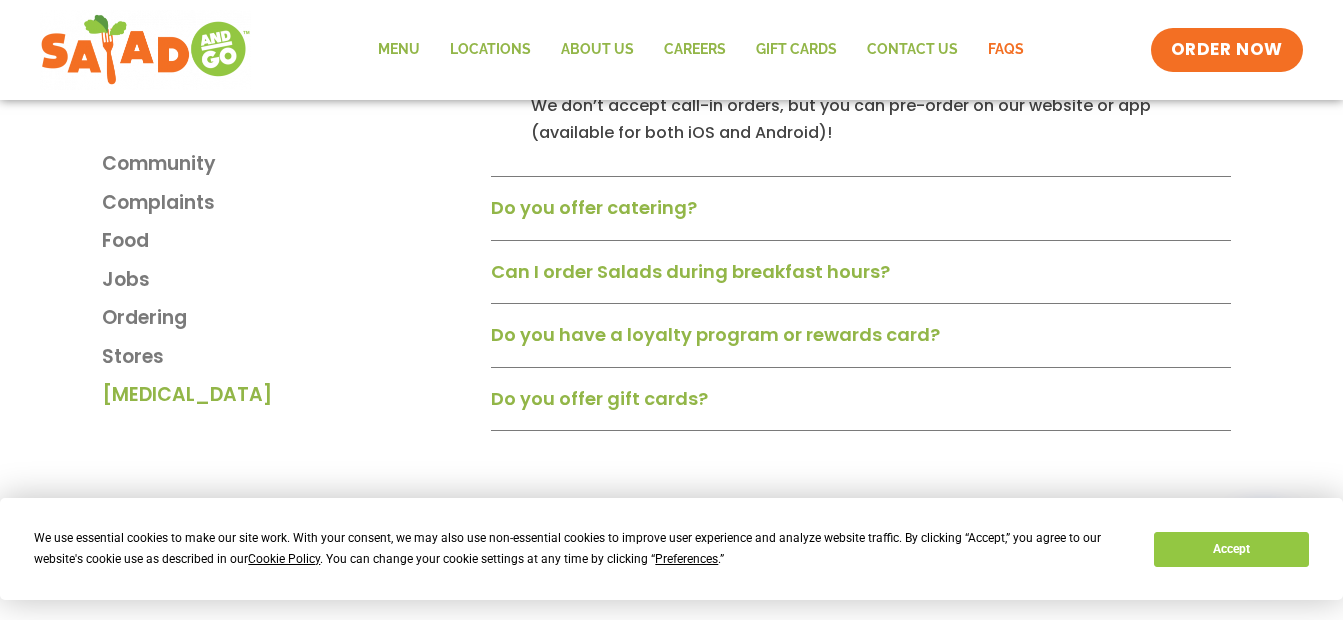 scroll, scrollTop: 3484, scrollLeft: 0, axis: vertical 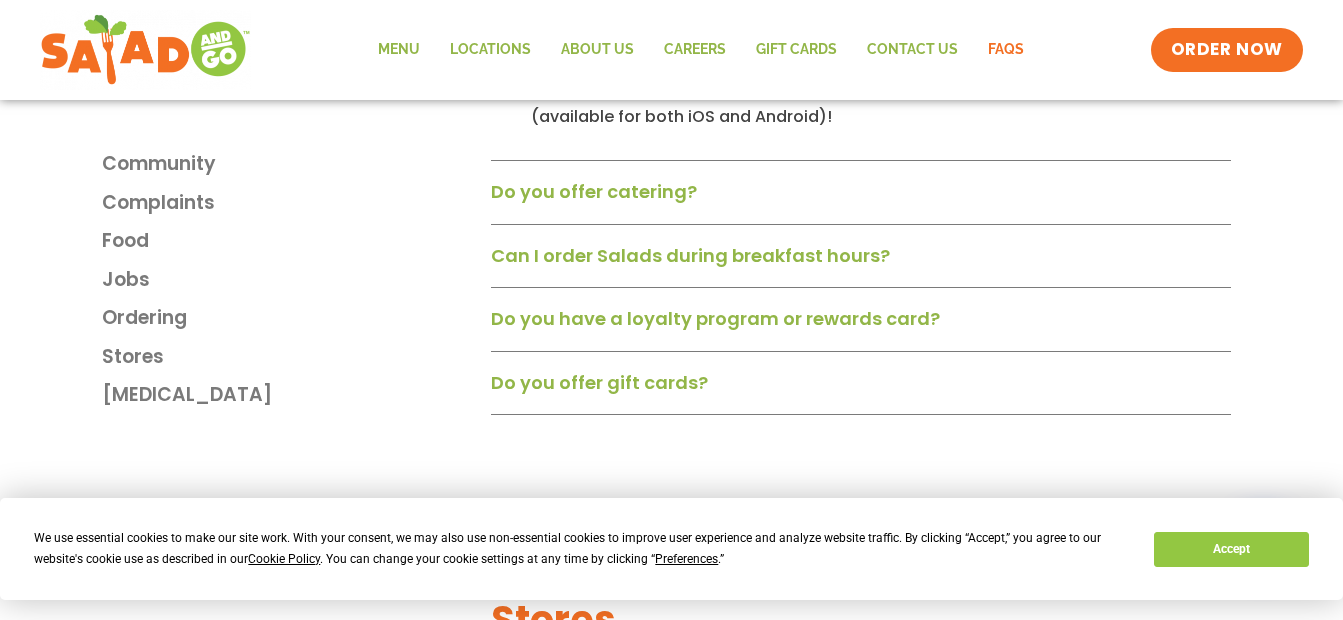 click on "Do you offer catering?" at bounding box center [594, 191] 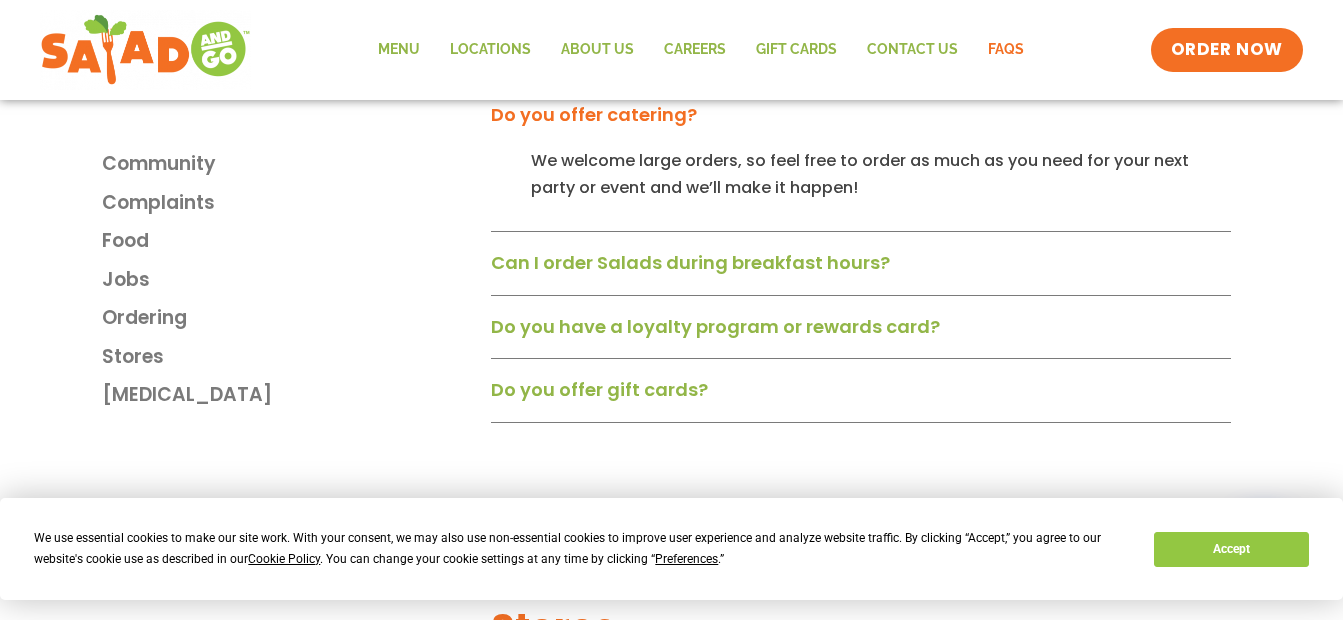scroll, scrollTop: 3564, scrollLeft: 0, axis: vertical 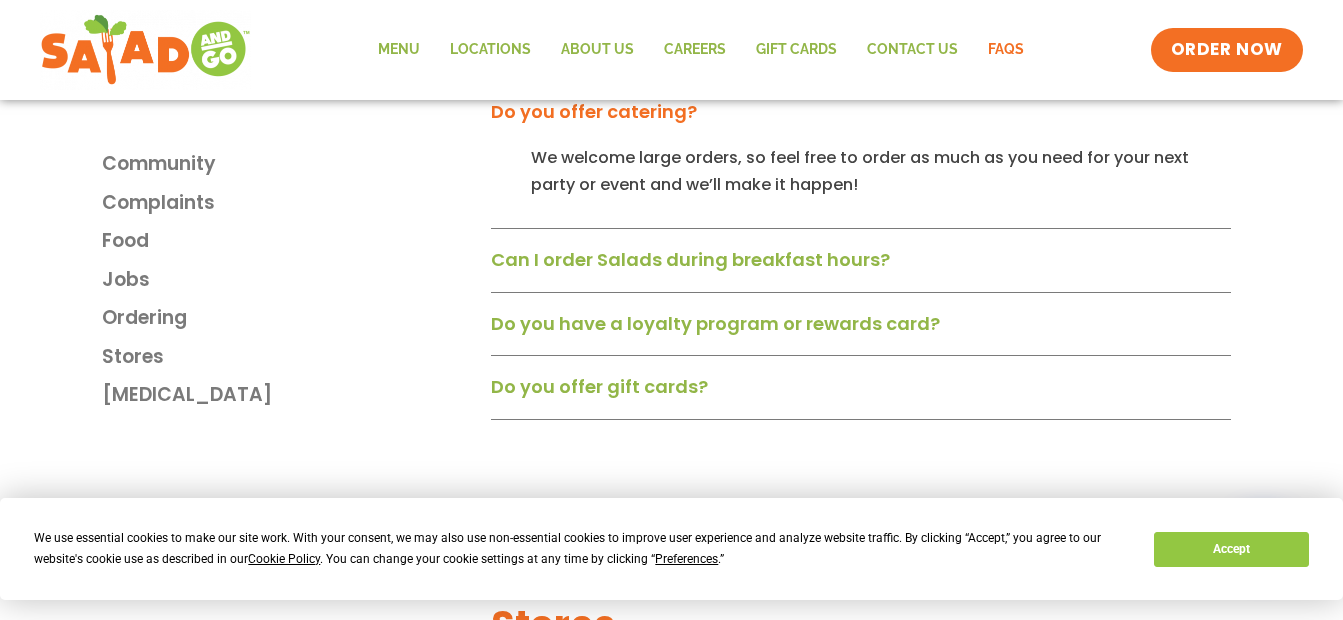 click on "Can I order Salads during breakfast hours?" at bounding box center (690, 259) 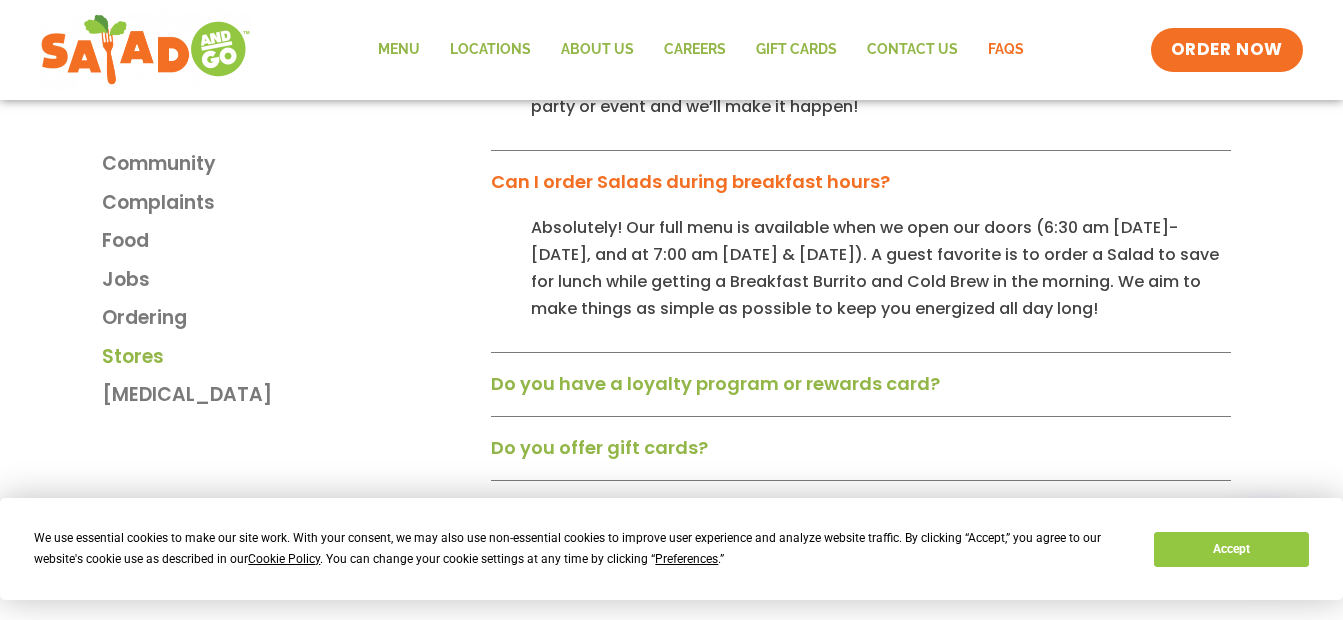 scroll, scrollTop: 3644, scrollLeft: 0, axis: vertical 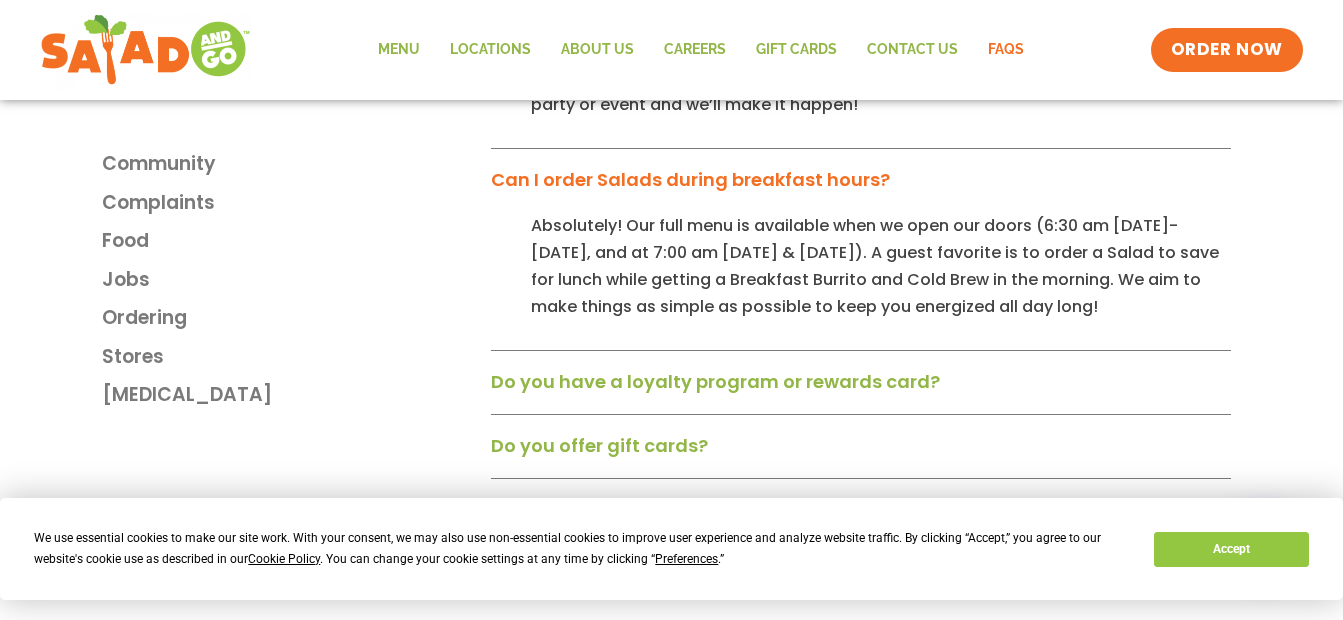 click on "Do you have a loyalty program or rewards card?" at bounding box center (715, 381) 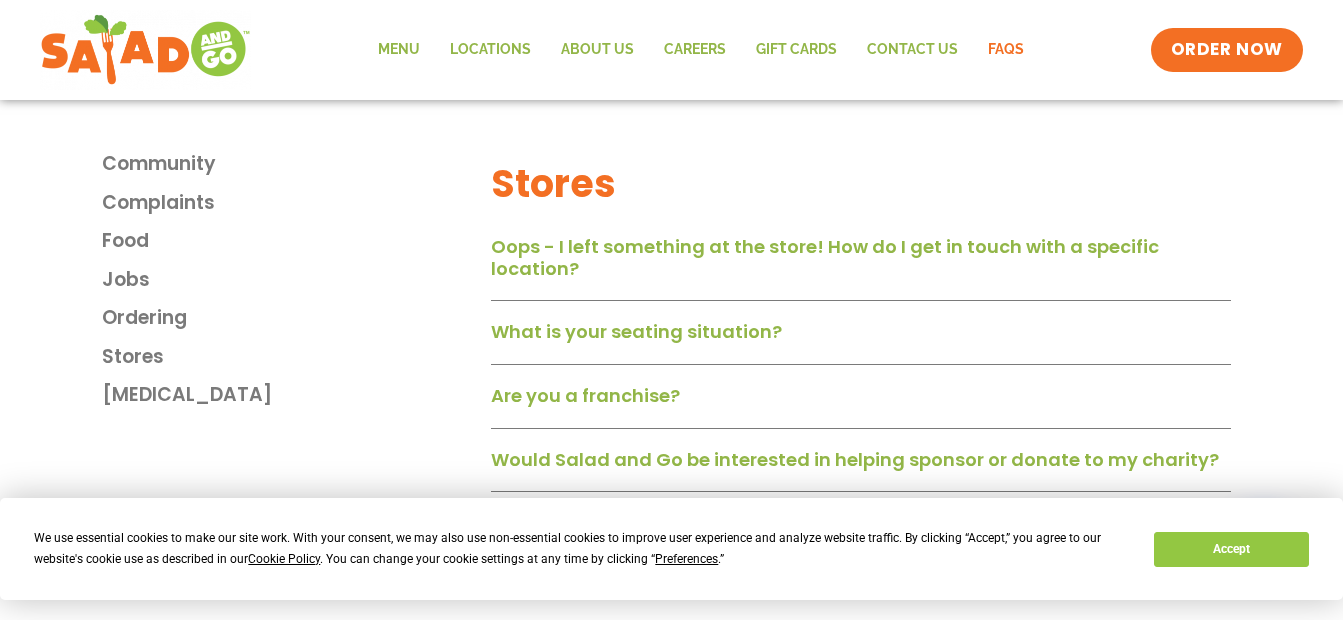 scroll, scrollTop: 4404, scrollLeft: 0, axis: vertical 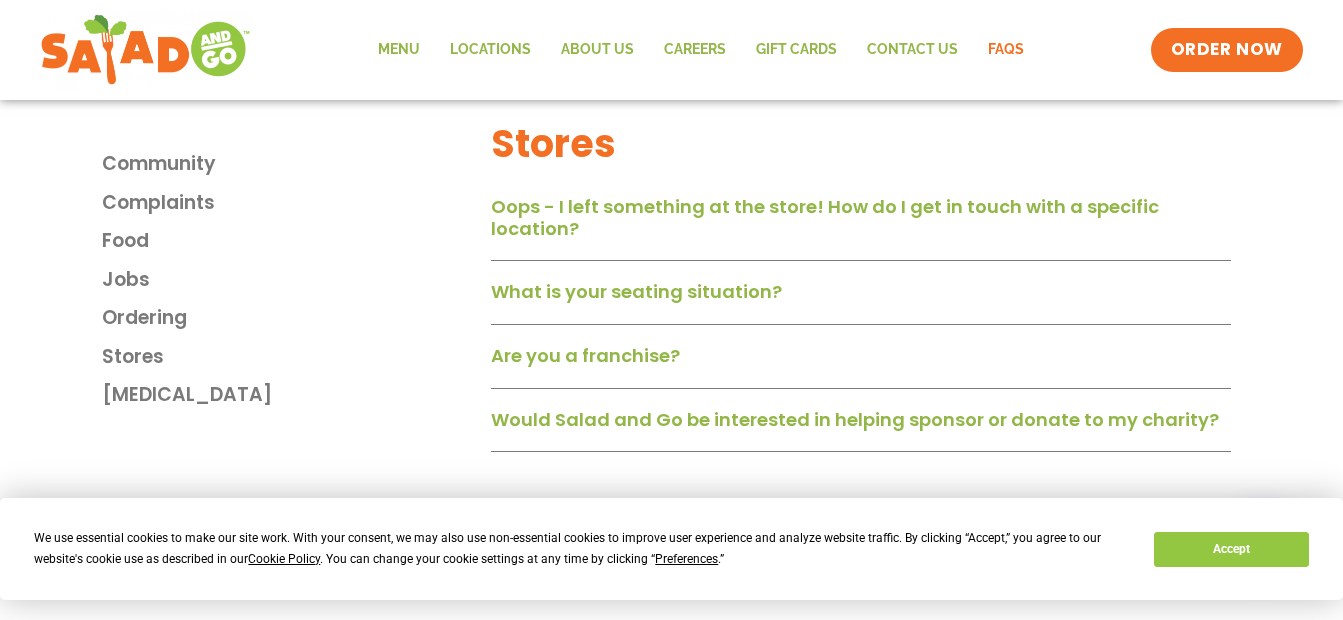 click on "What is your seating situation?" at bounding box center [636, 291] 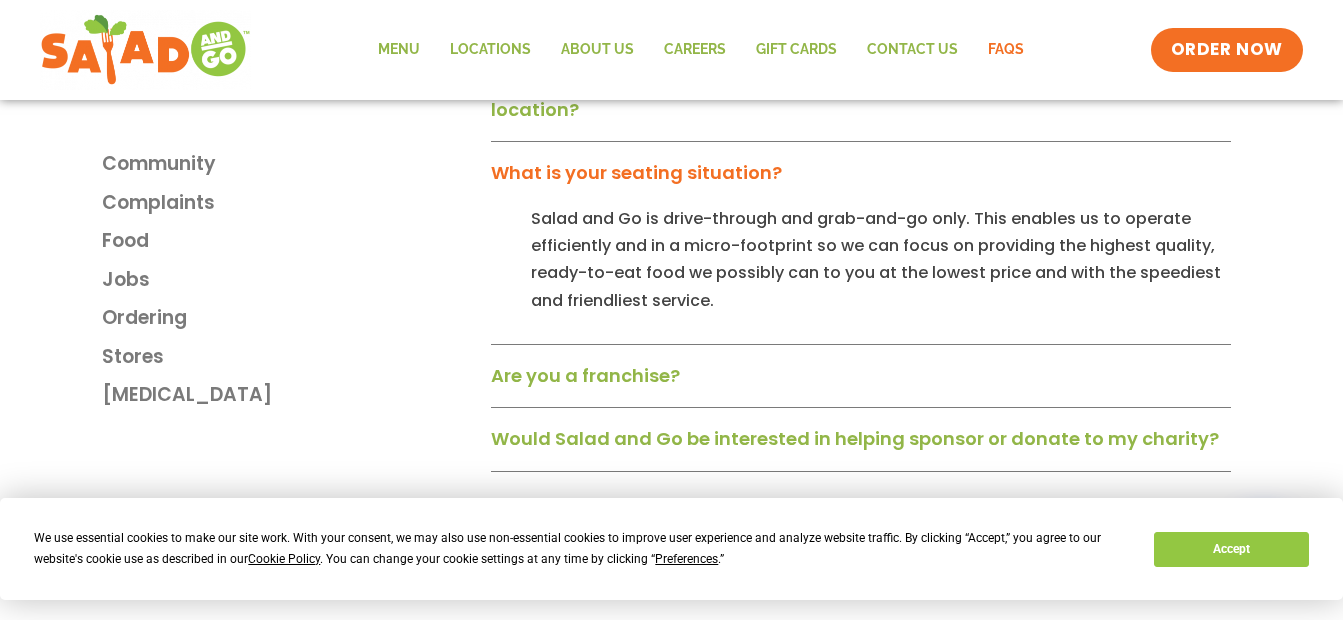 scroll, scrollTop: 4524, scrollLeft: 0, axis: vertical 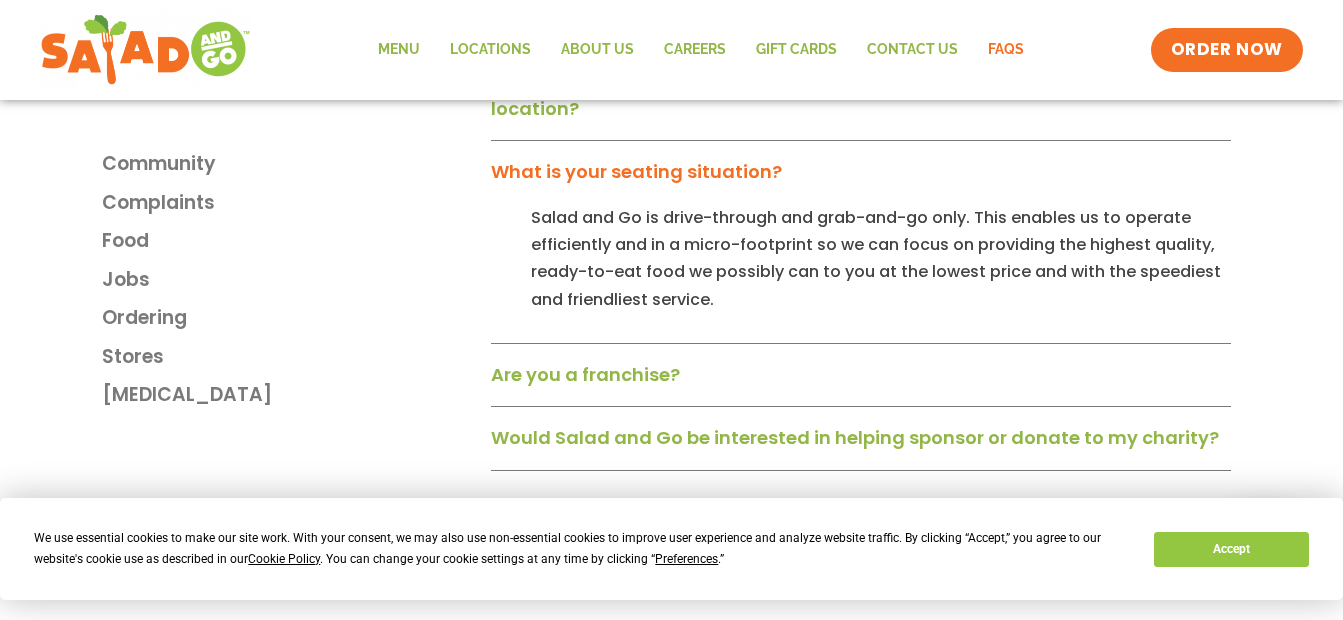 click on "Are you a franchise?" at bounding box center (585, 374) 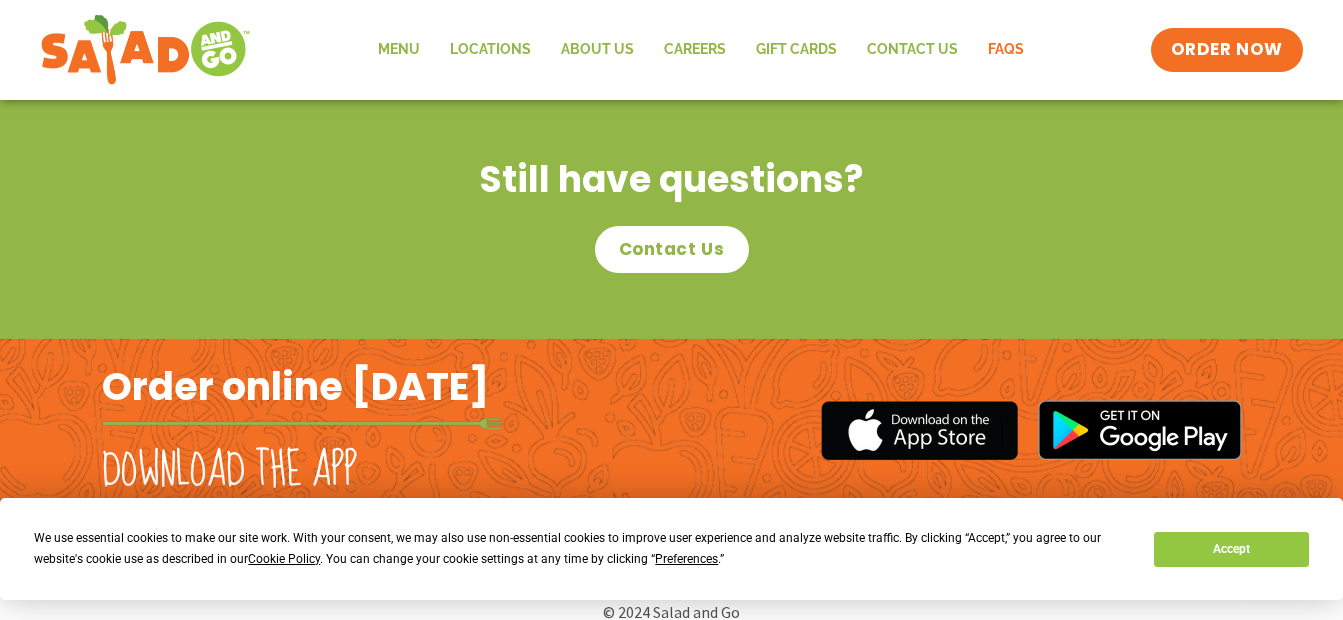 scroll, scrollTop: 5568, scrollLeft: 0, axis: vertical 